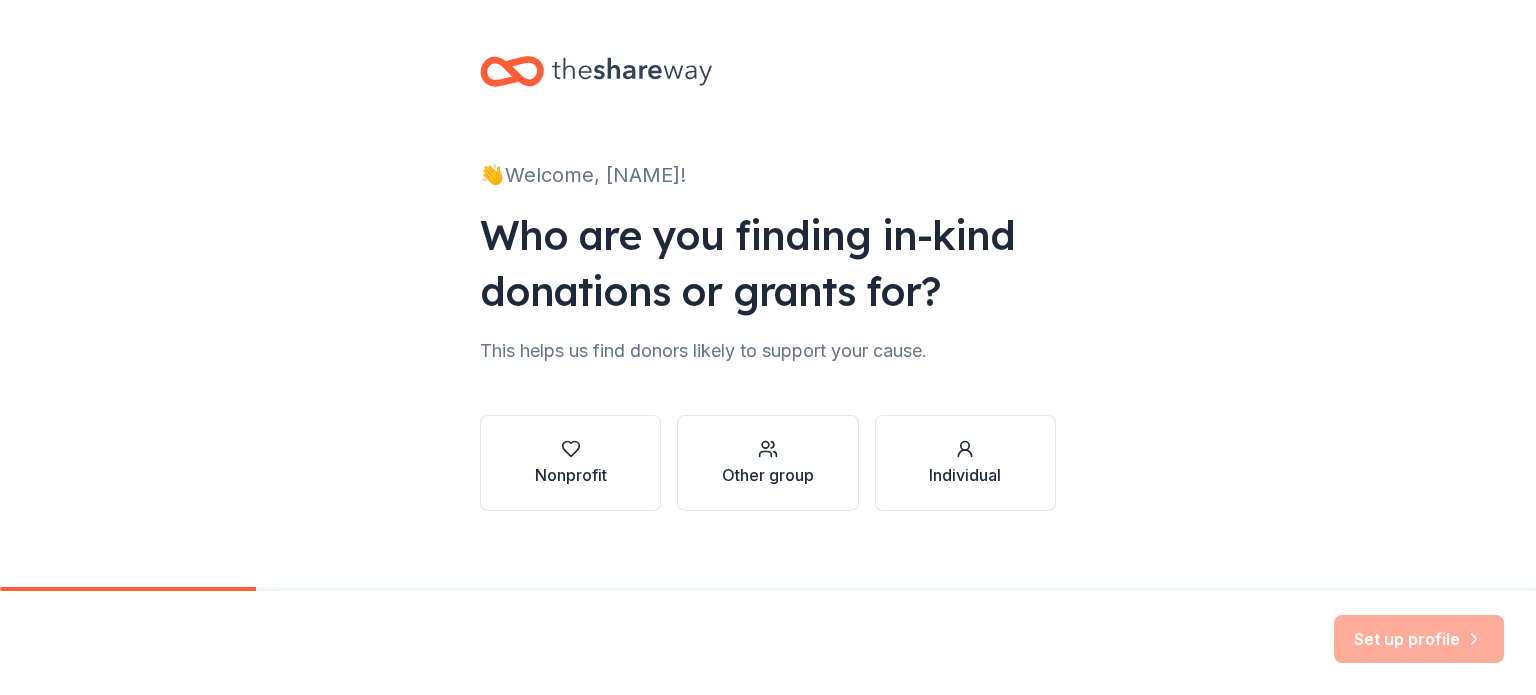 scroll, scrollTop: 0, scrollLeft: 0, axis: both 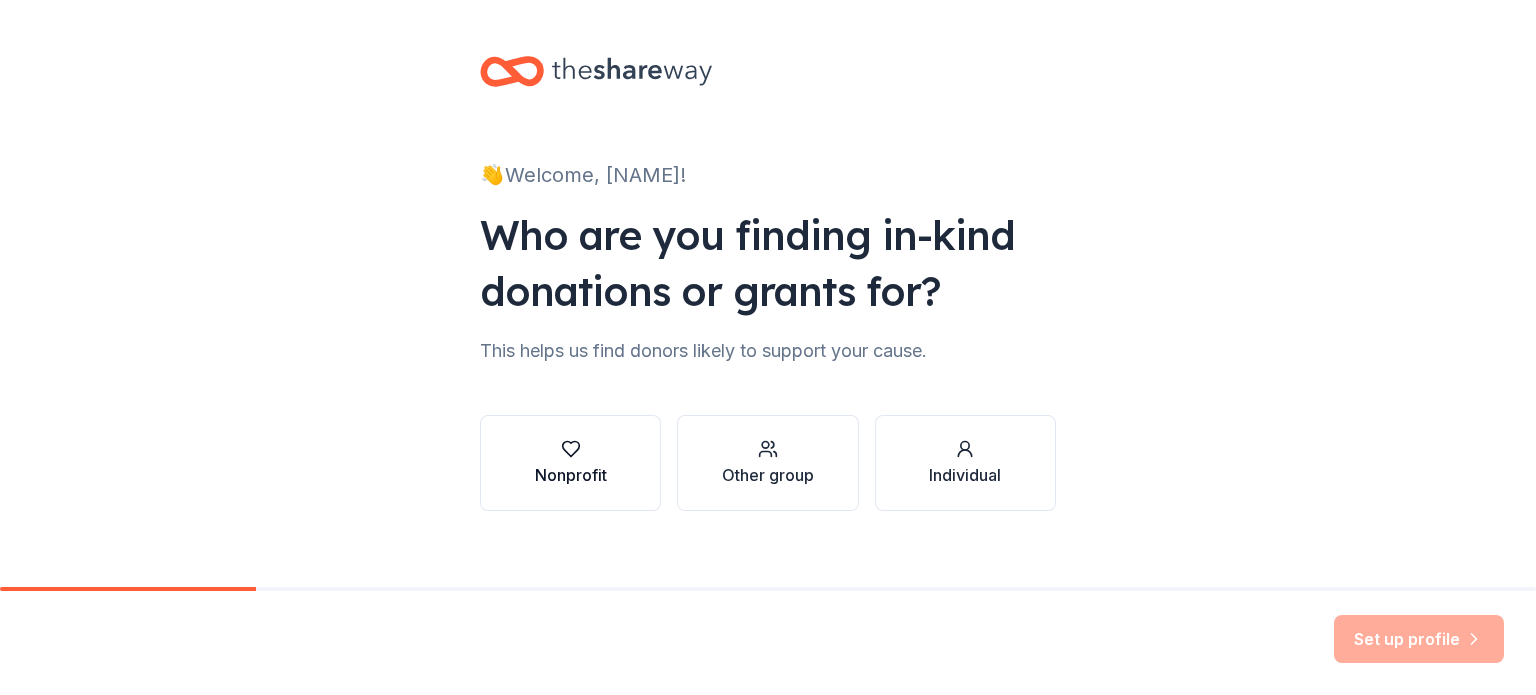 click on "Nonprofit" at bounding box center [571, 475] 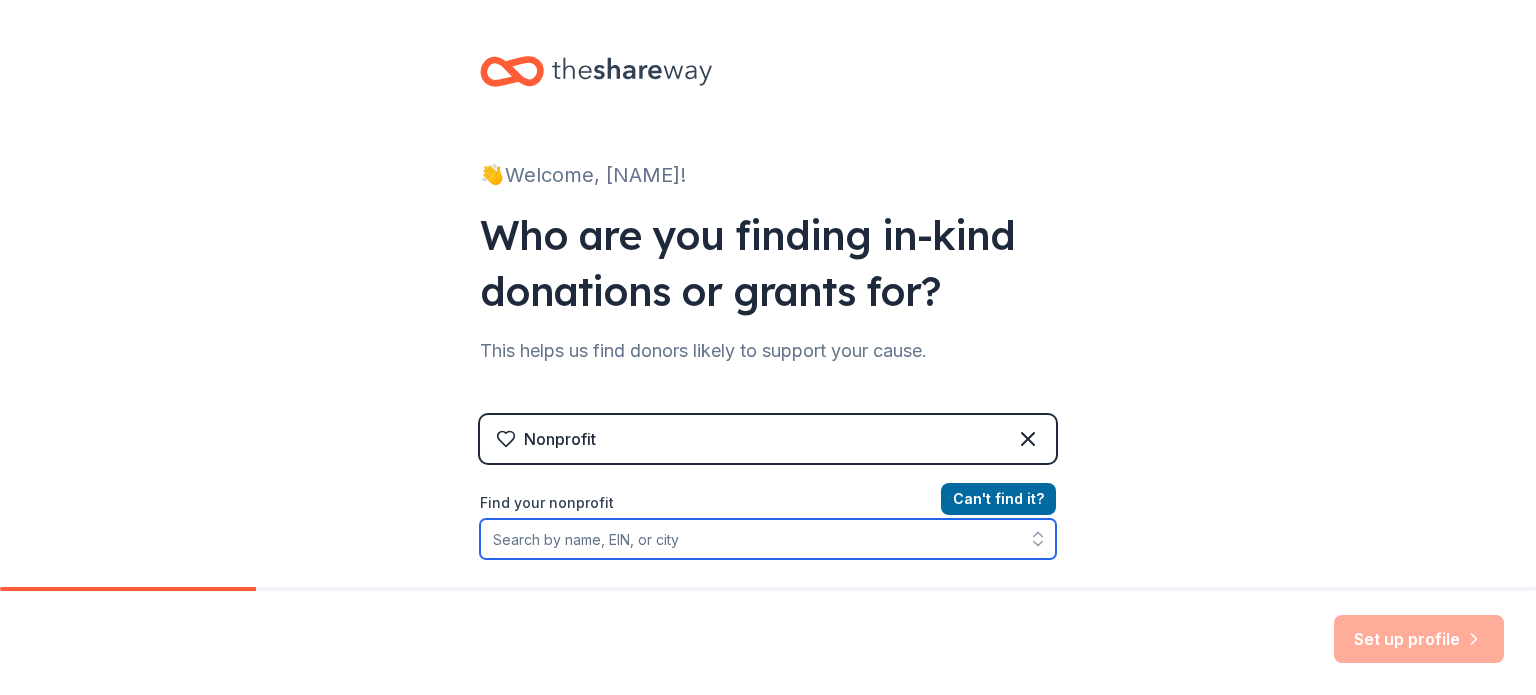 click on "Find your nonprofit" at bounding box center (768, 539) 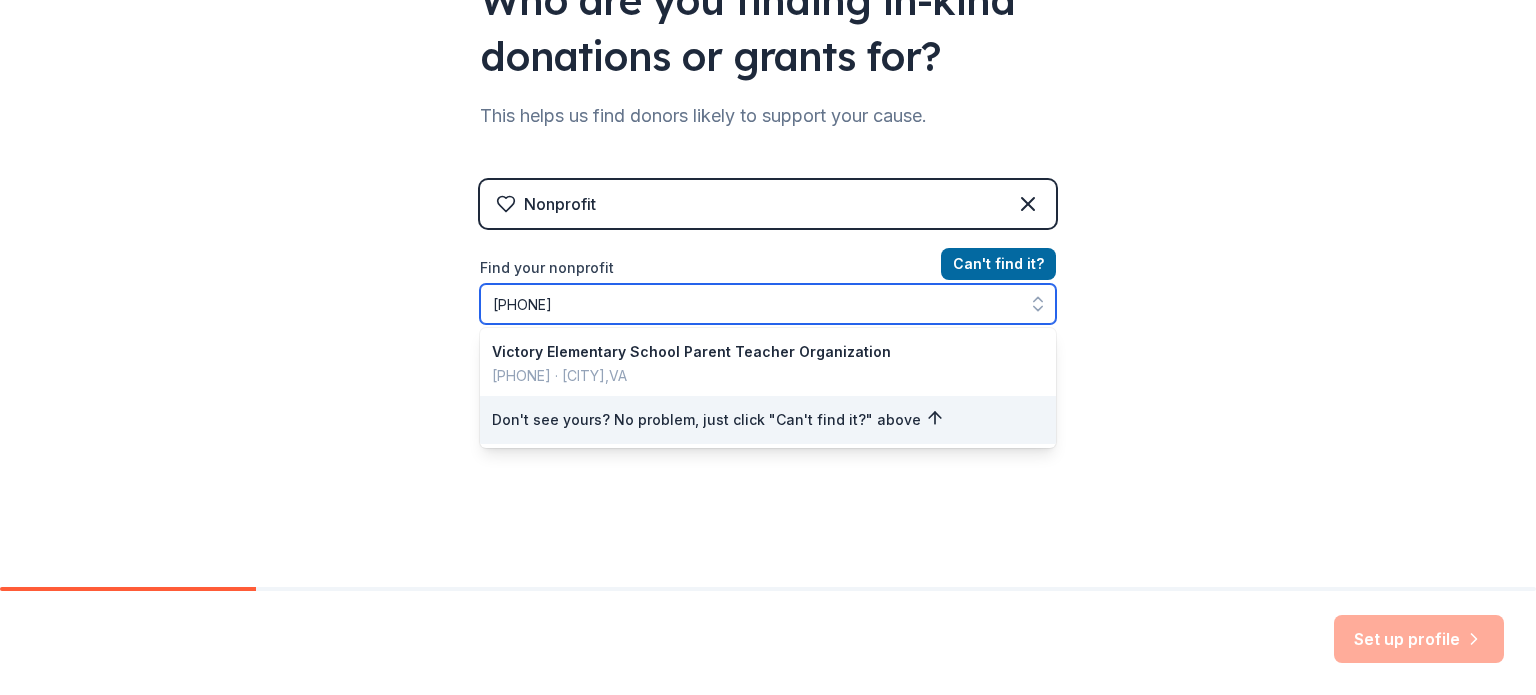 scroll, scrollTop: 268, scrollLeft: 0, axis: vertical 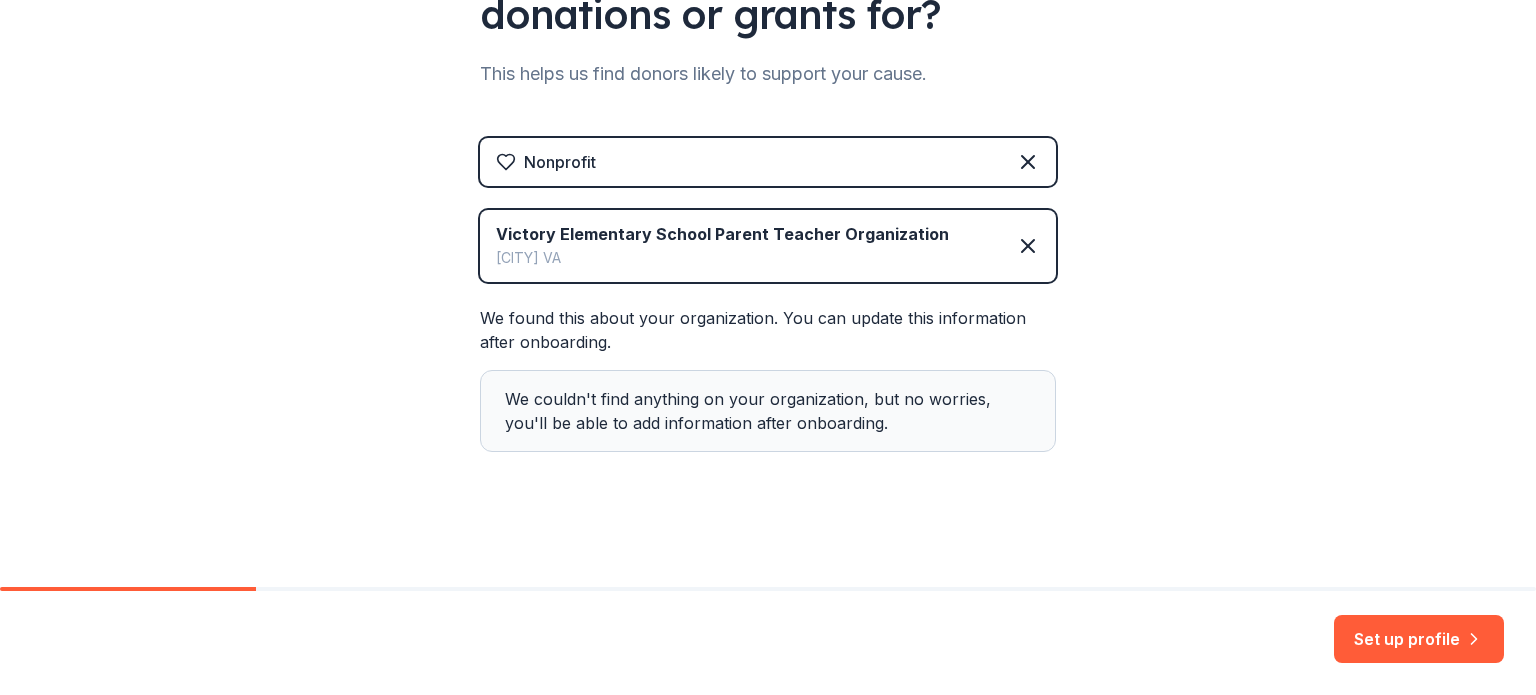 click on "We couldn't find anything on your organization, but no worries, you'll be able to add information after onboarding." at bounding box center (768, 411) 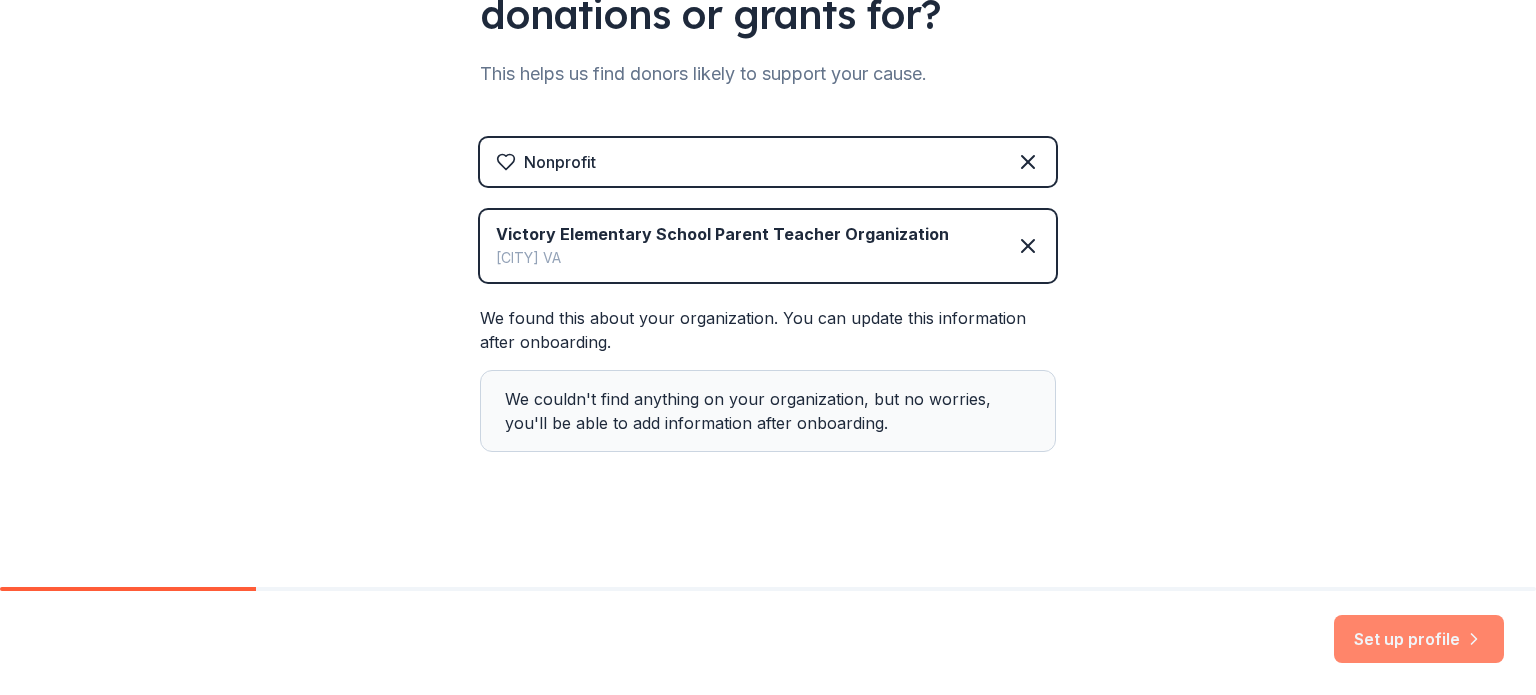 click on "Set up profile" at bounding box center (1419, 639) 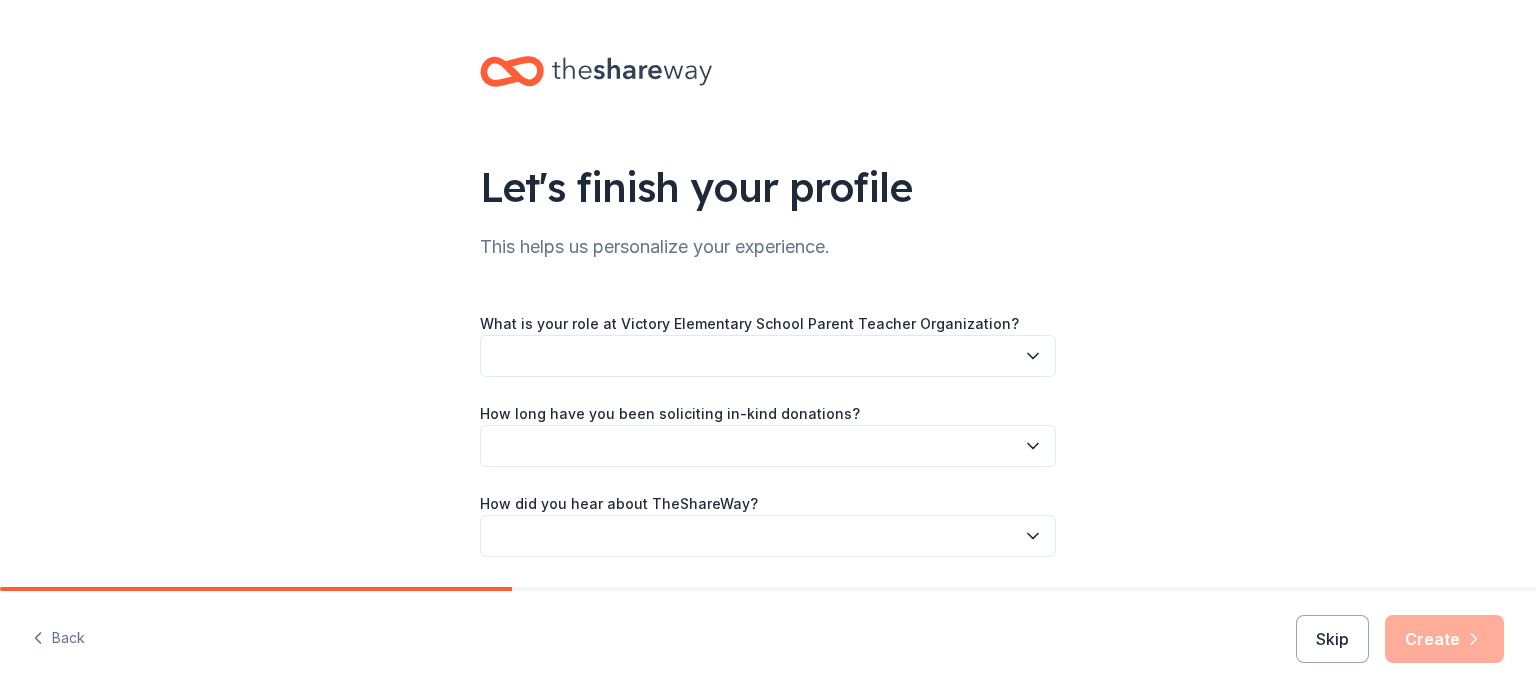 click at bounding box center [768, 356] 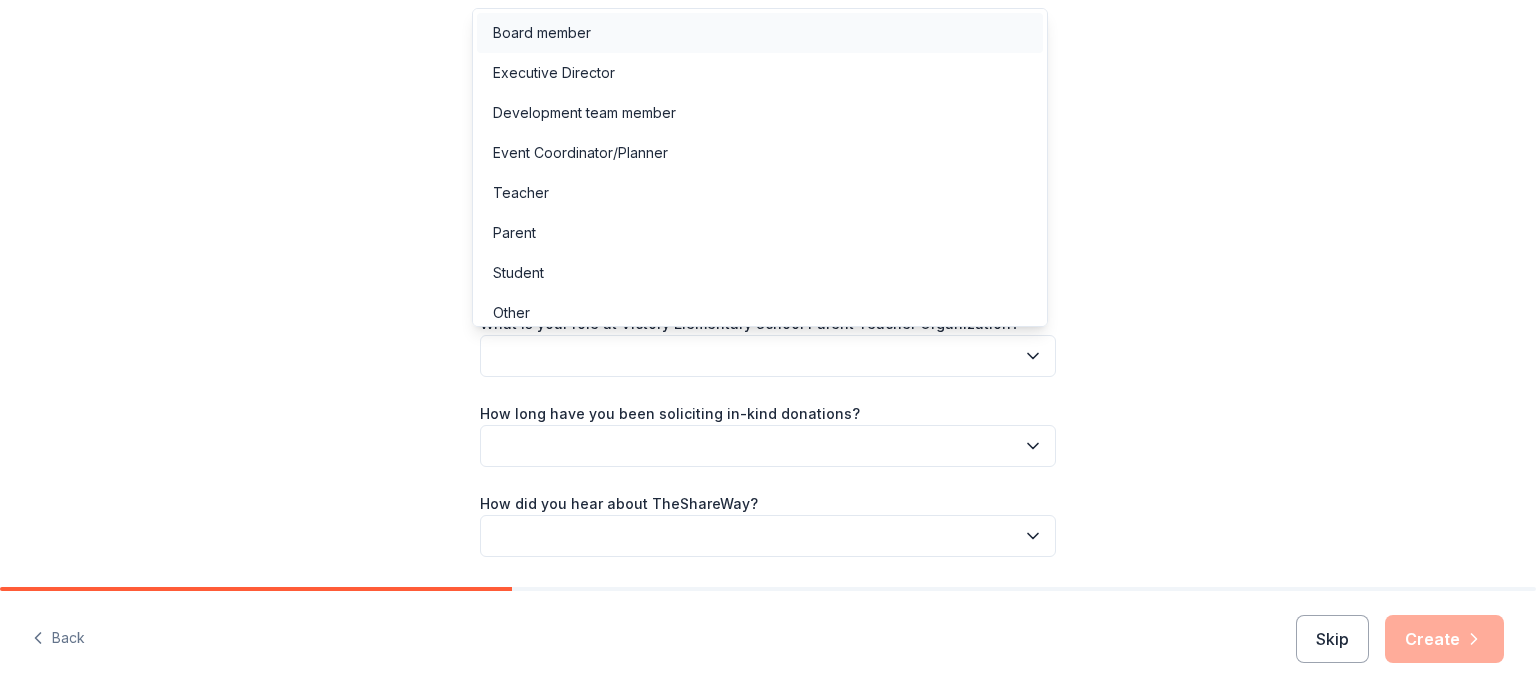 click on "Board member" at bounding box center [760, 33] 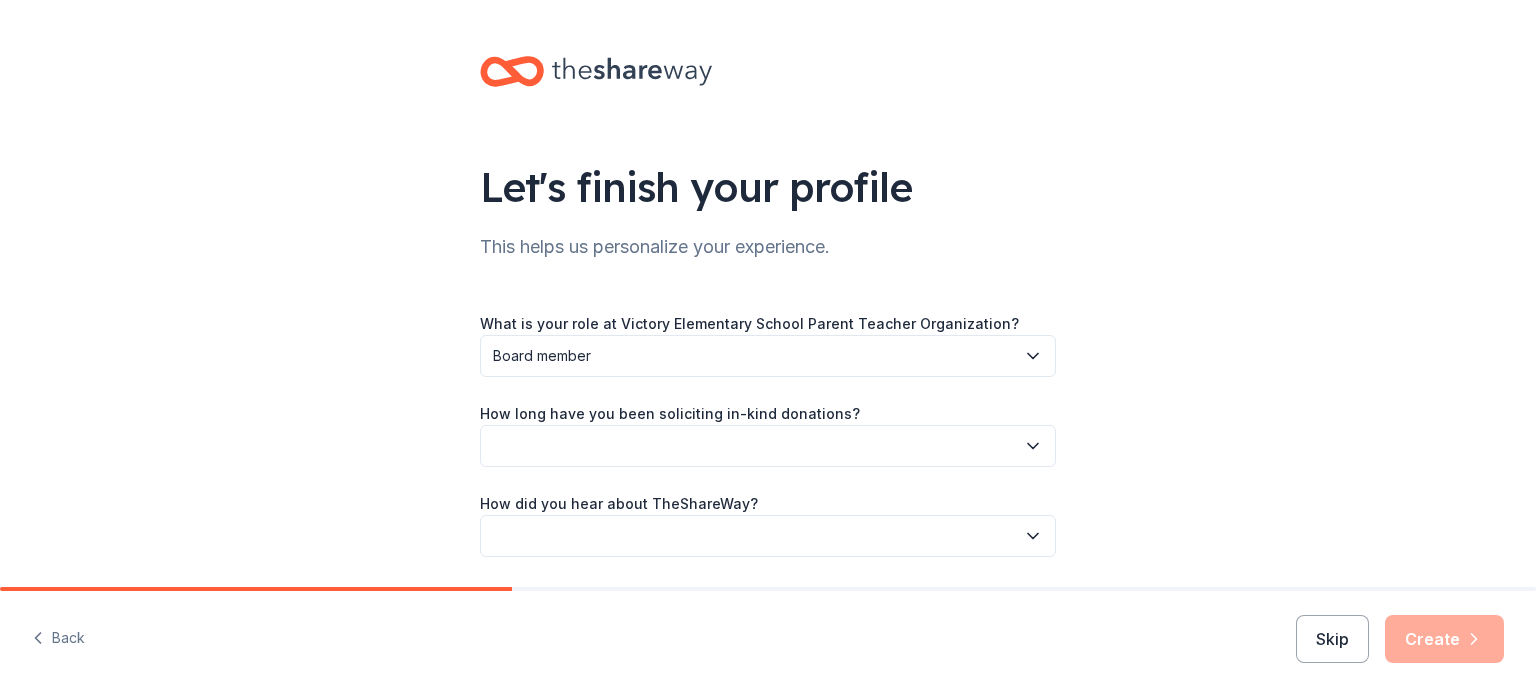 click at bounding box center [768, 446] 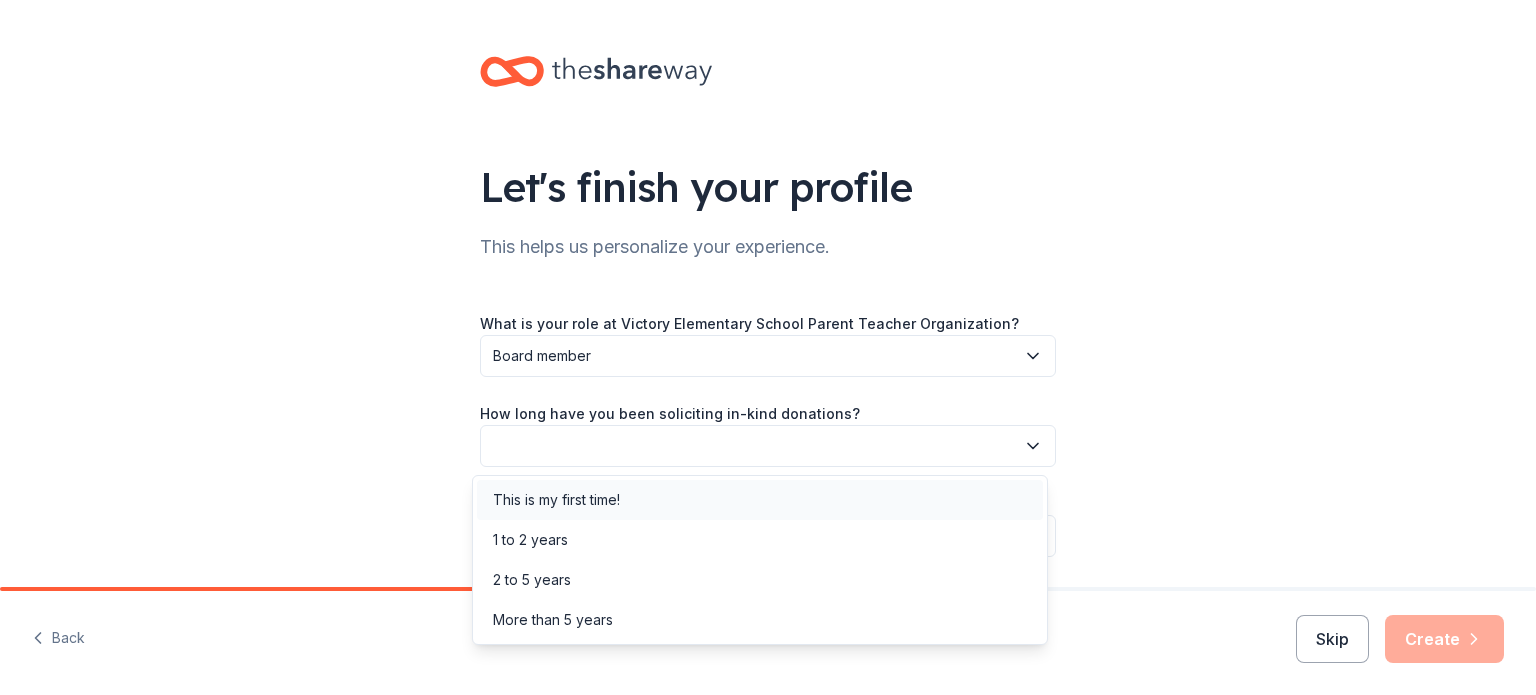 click on "This is my first time!" at bounding box center [556, 500] 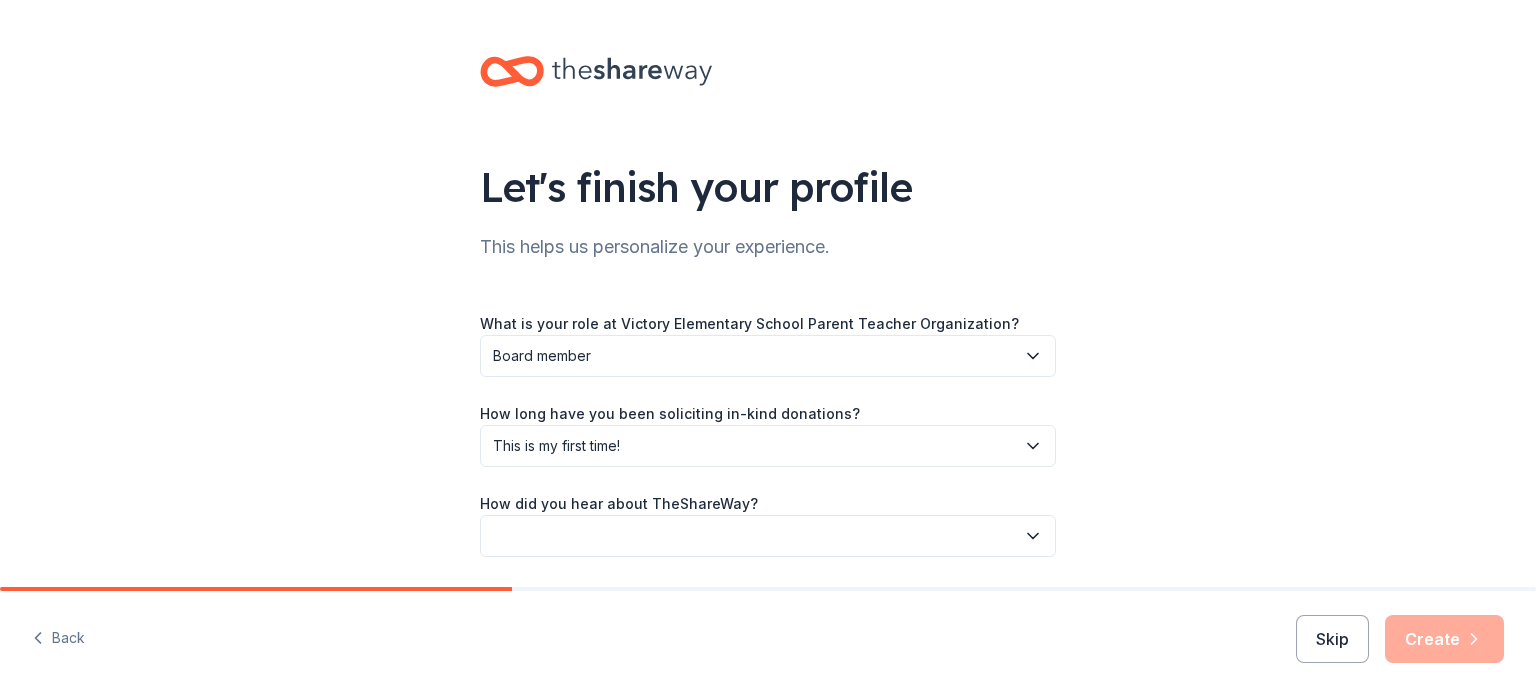click at bounding box center (768, 536) 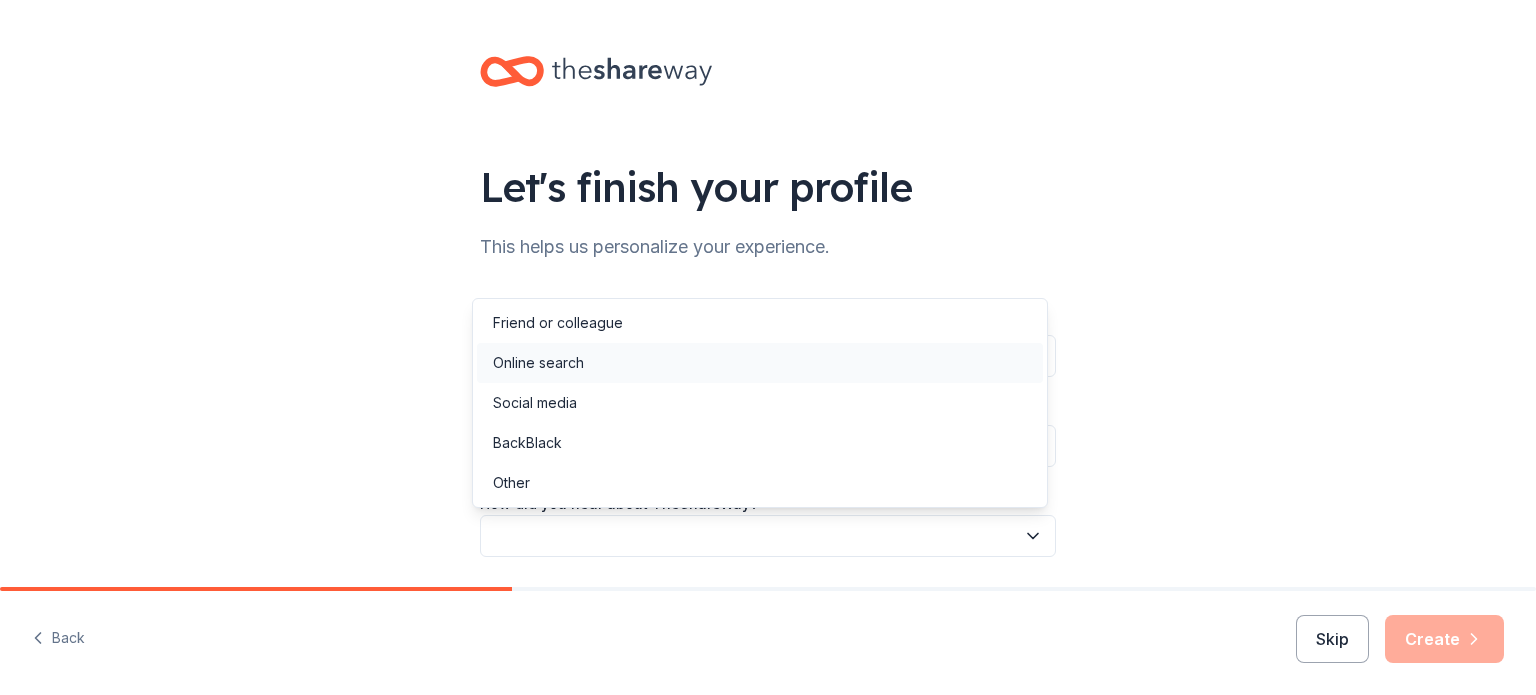 click on "Online search" at bounding box center (538, 363) 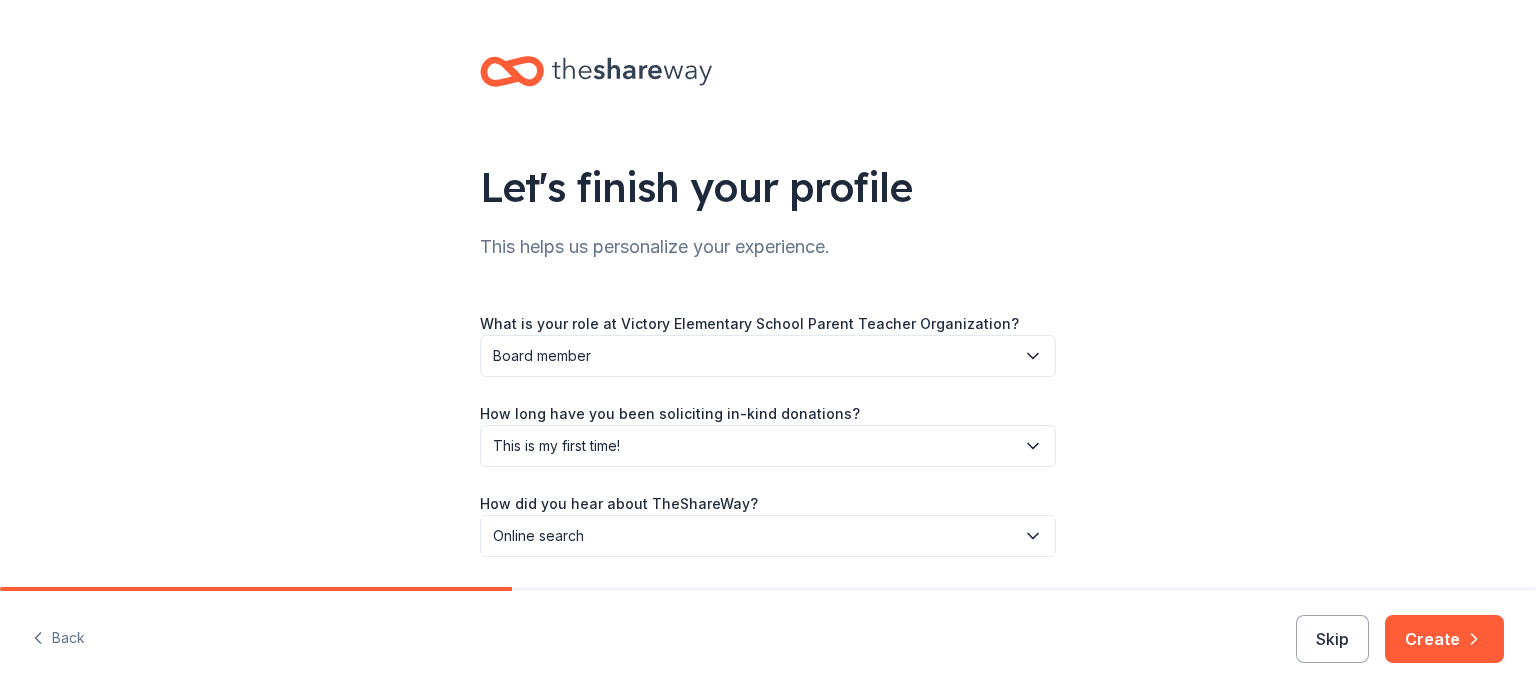 scroll, scrollTop: 65, scrollLeft: 0, axis: vertical 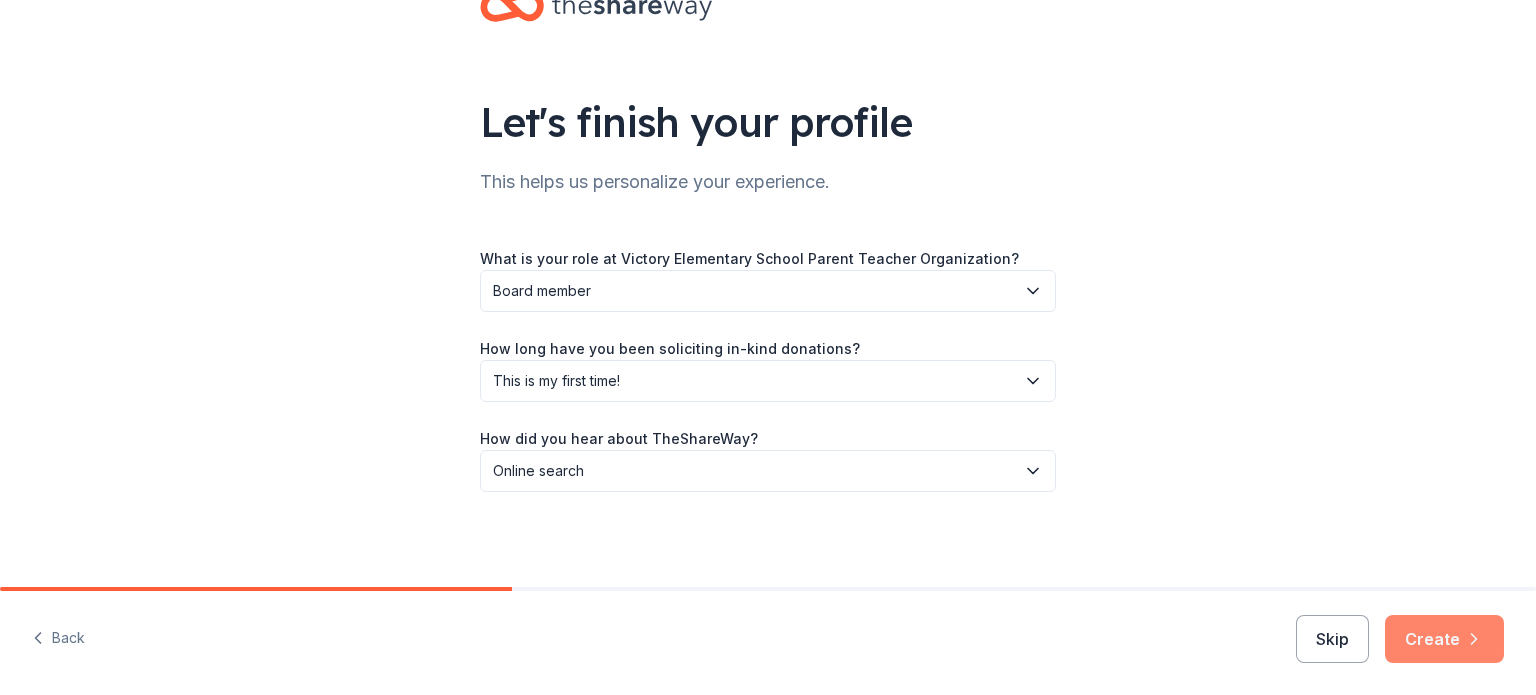 click on "Create" at bounding box center [1444, 639] 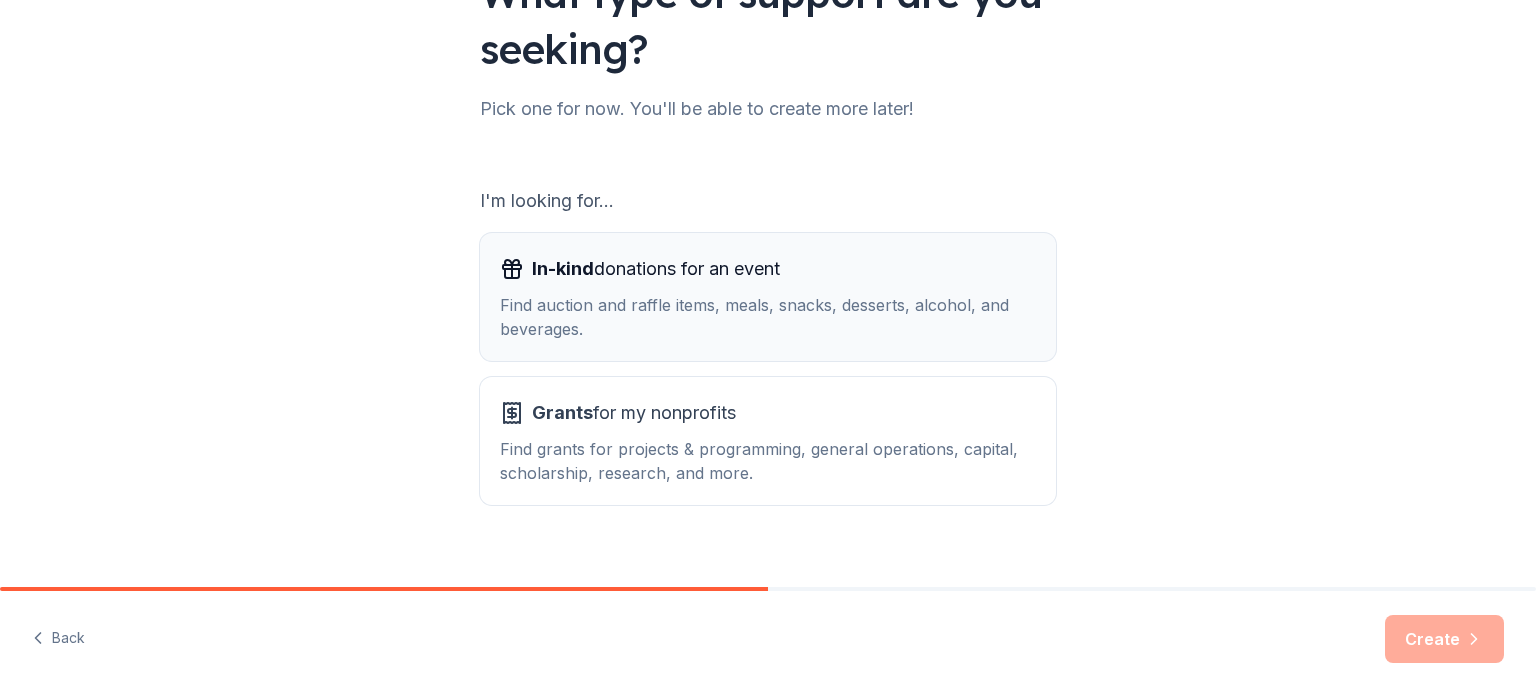 scroll, scrollTop: 220, scrollLeft: 0, axis: vertical 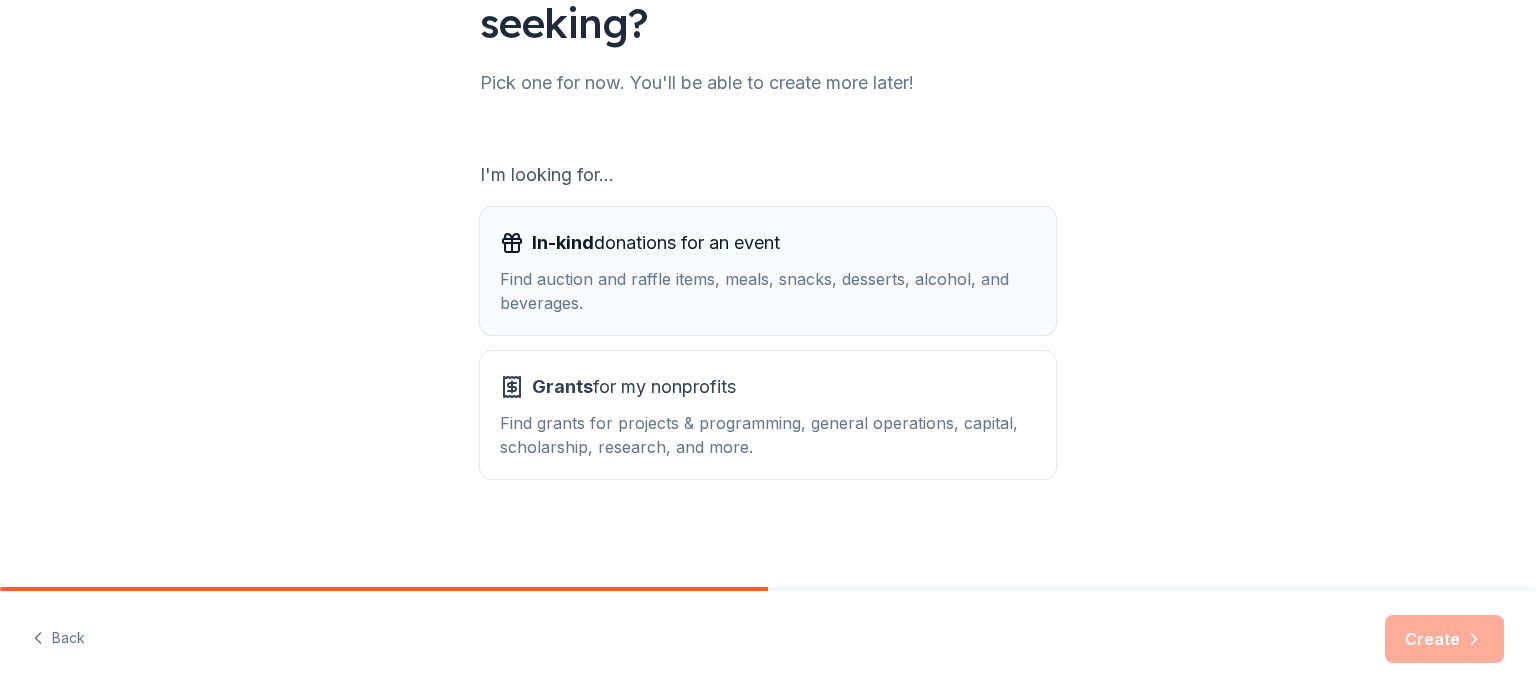 click on "Find auction and raffle items, meals, snacks, desserts, alcohol, and beverages." at bounding box center (768, 291) 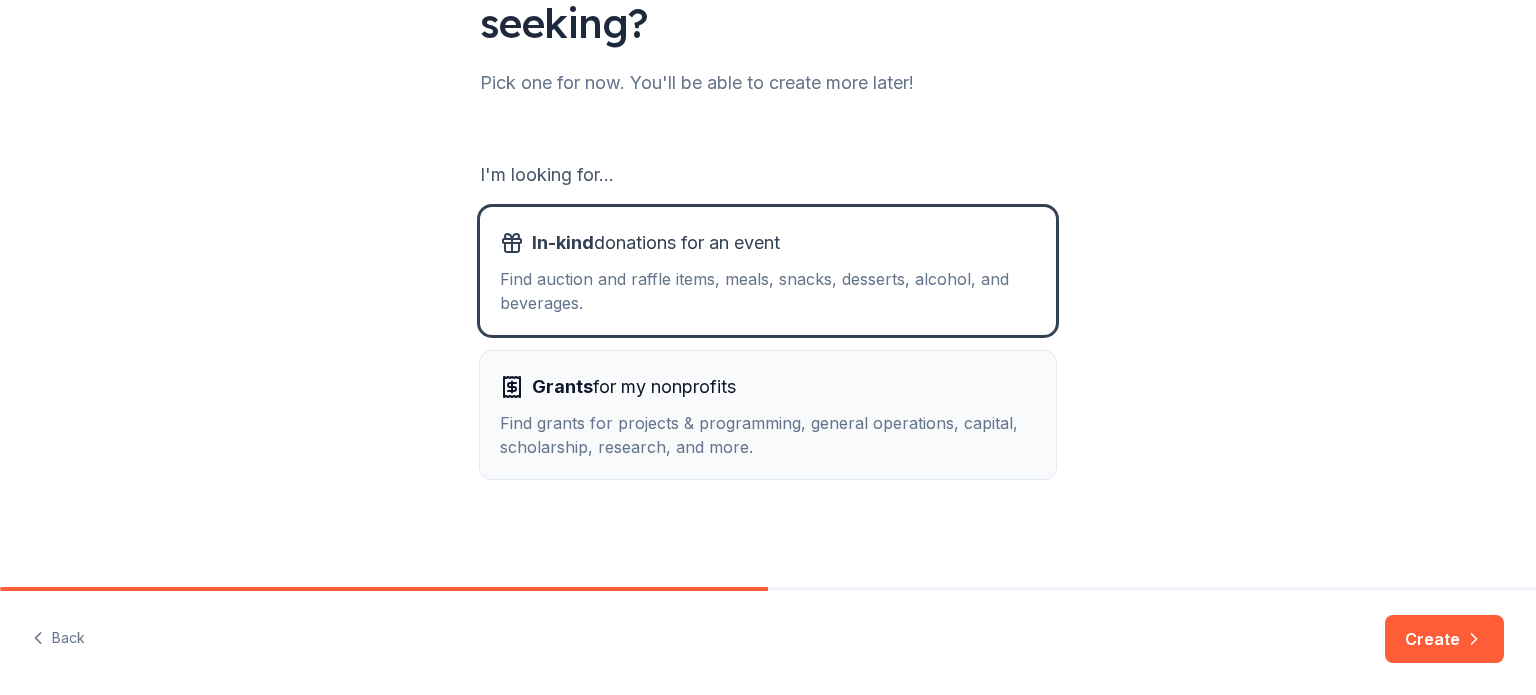 click on "Find grants for projects & programming, general operations, capital, scholarship, research, and more." at bounding box center (768, 435) 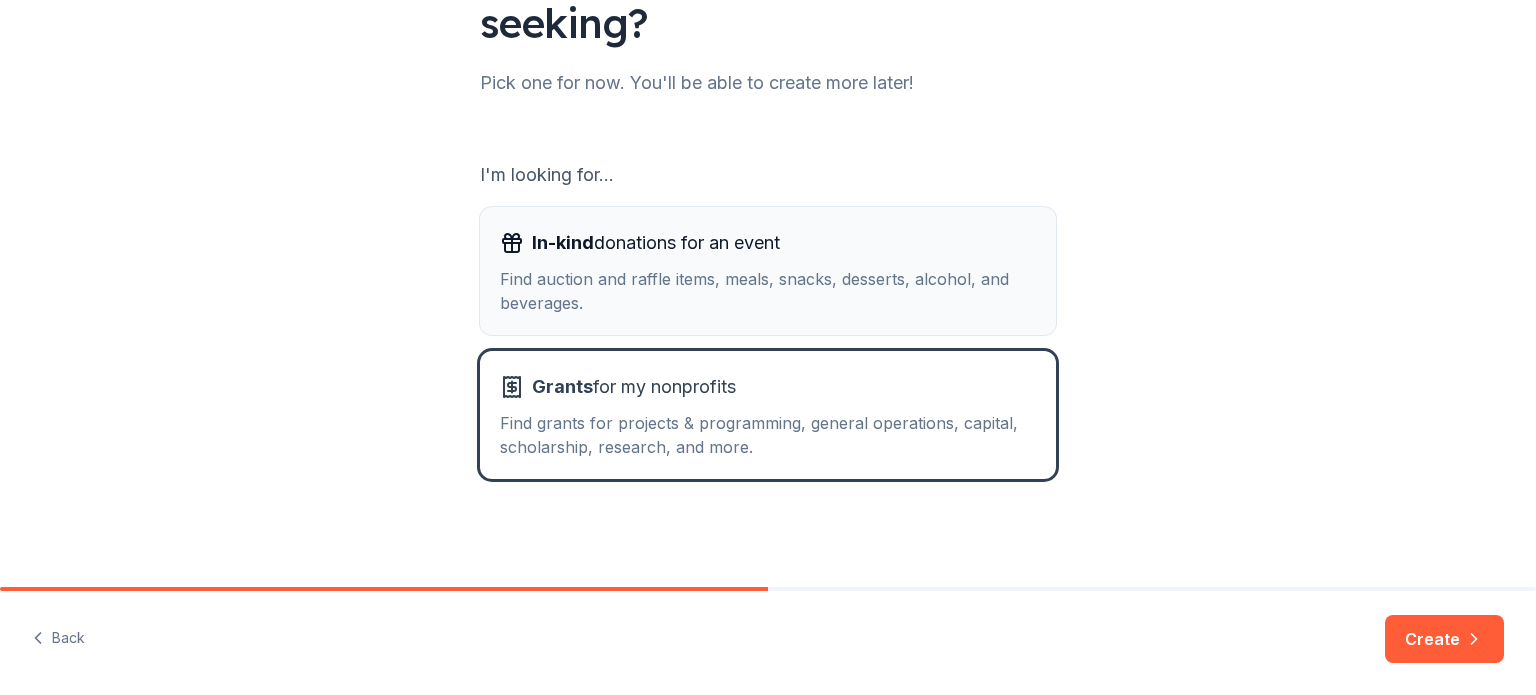 click on "Find auction and raffle items, meals, snacks, desserts, alcohol, and beverages." at bounding box center [768, 291] 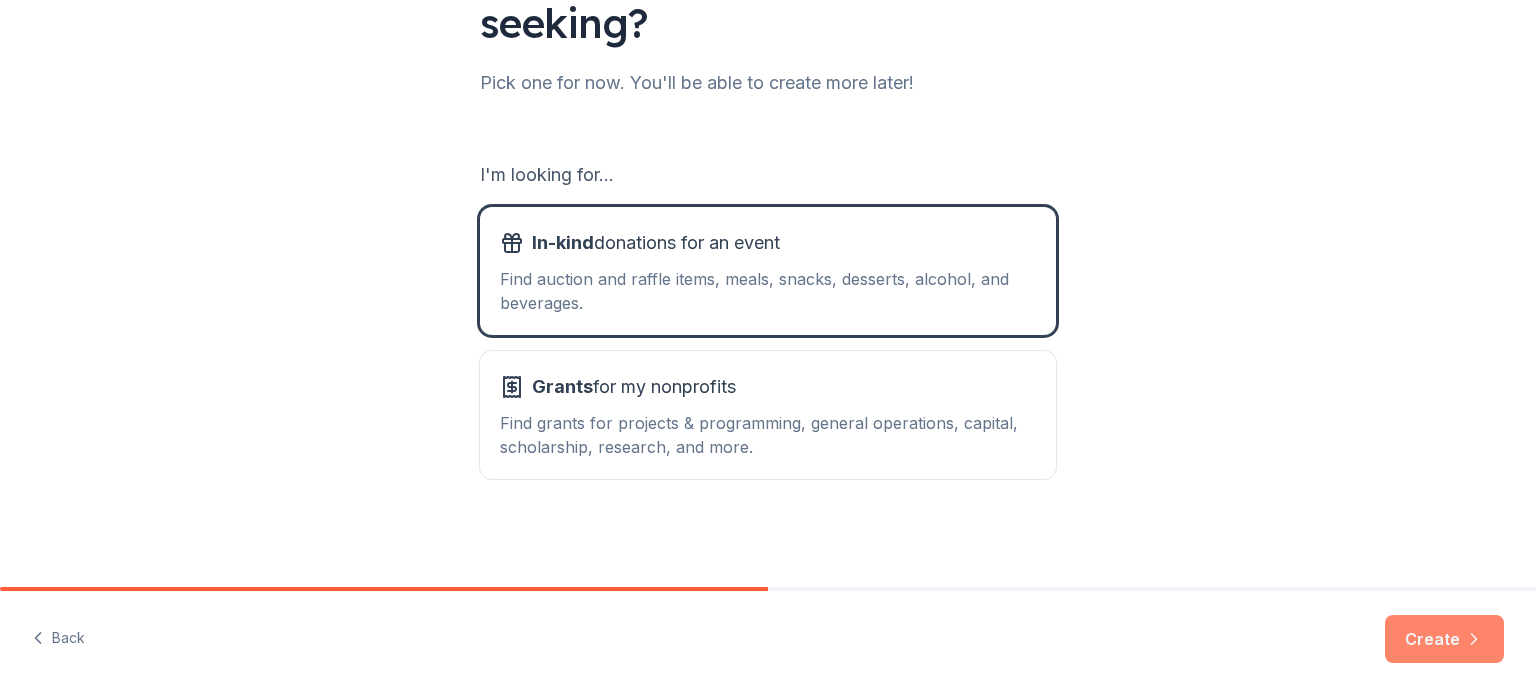 click on "Create" at bounding box center [1444, 639] 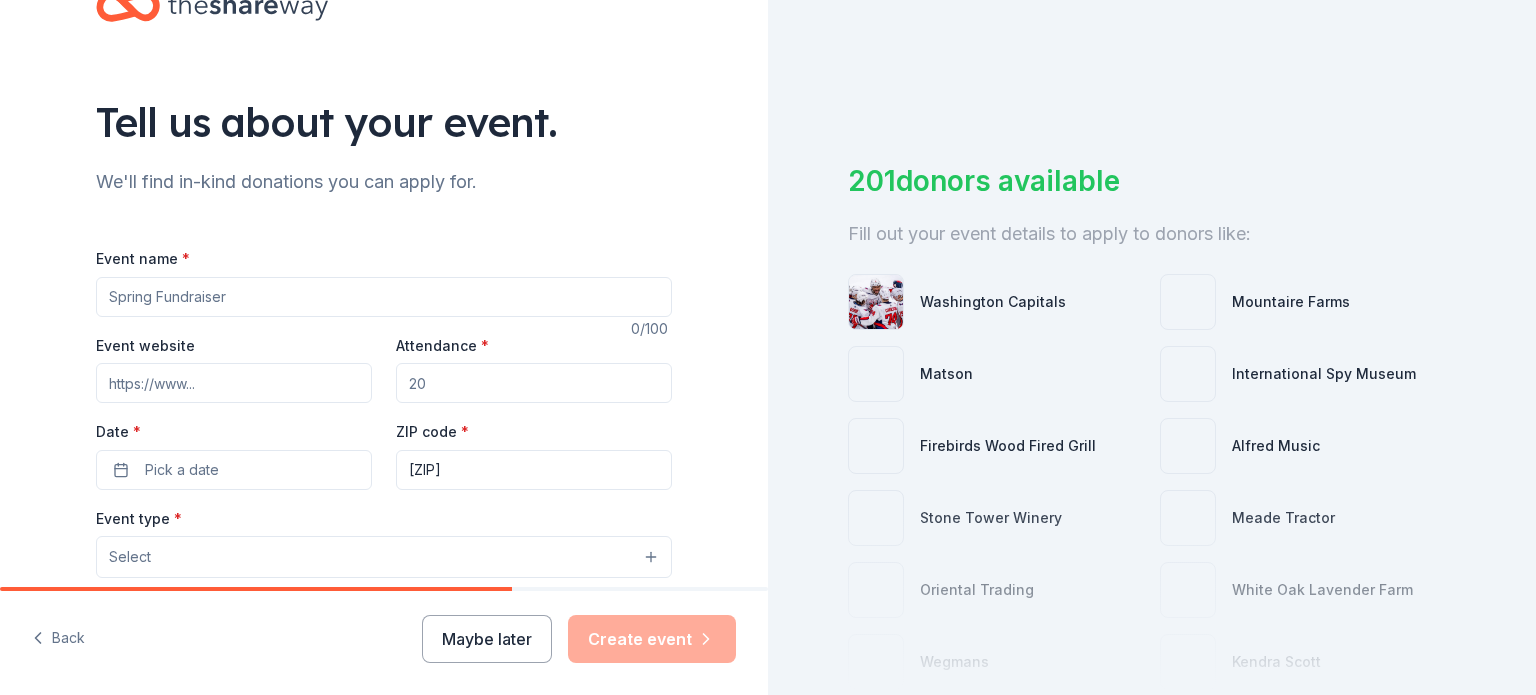scroll, scrollTop: 100, scrollLeft: 0, axis: vertical 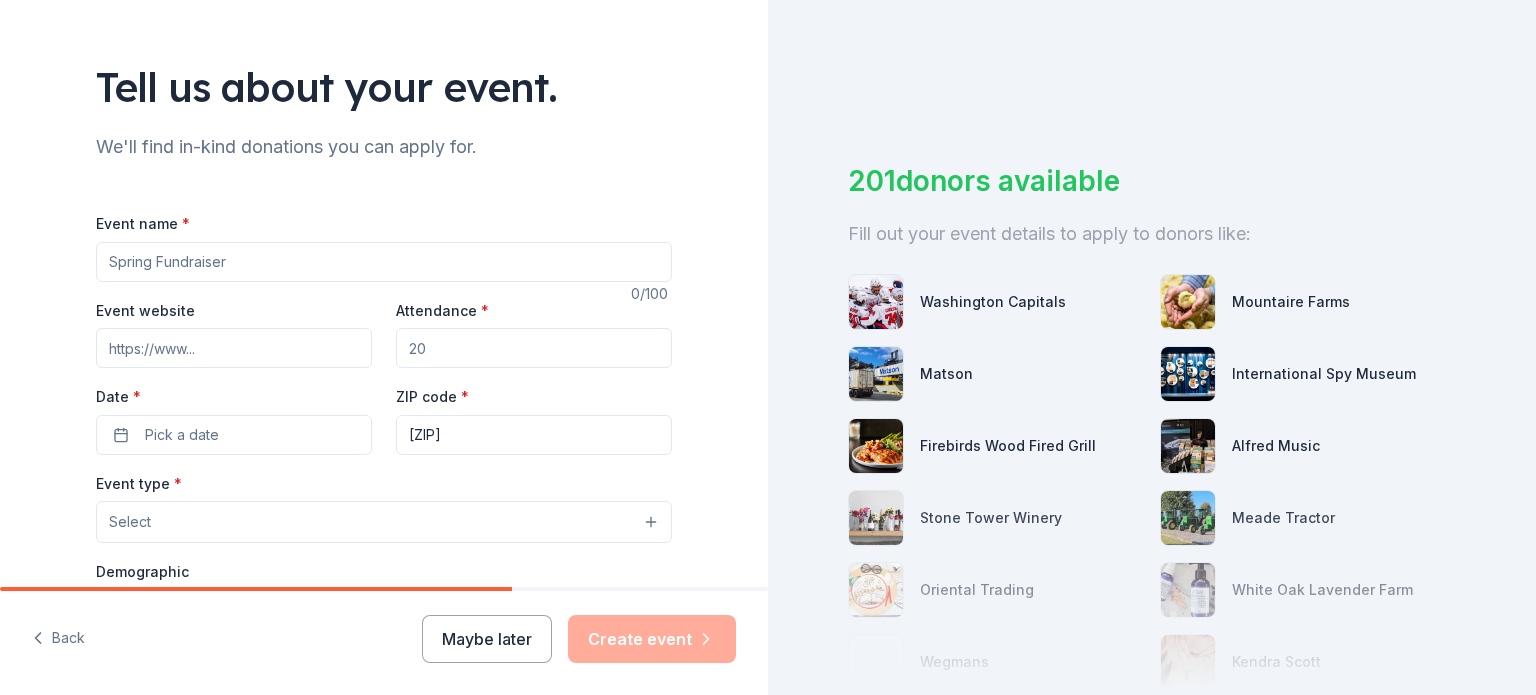 click on "Event name *" at bounding box center (384, 262) 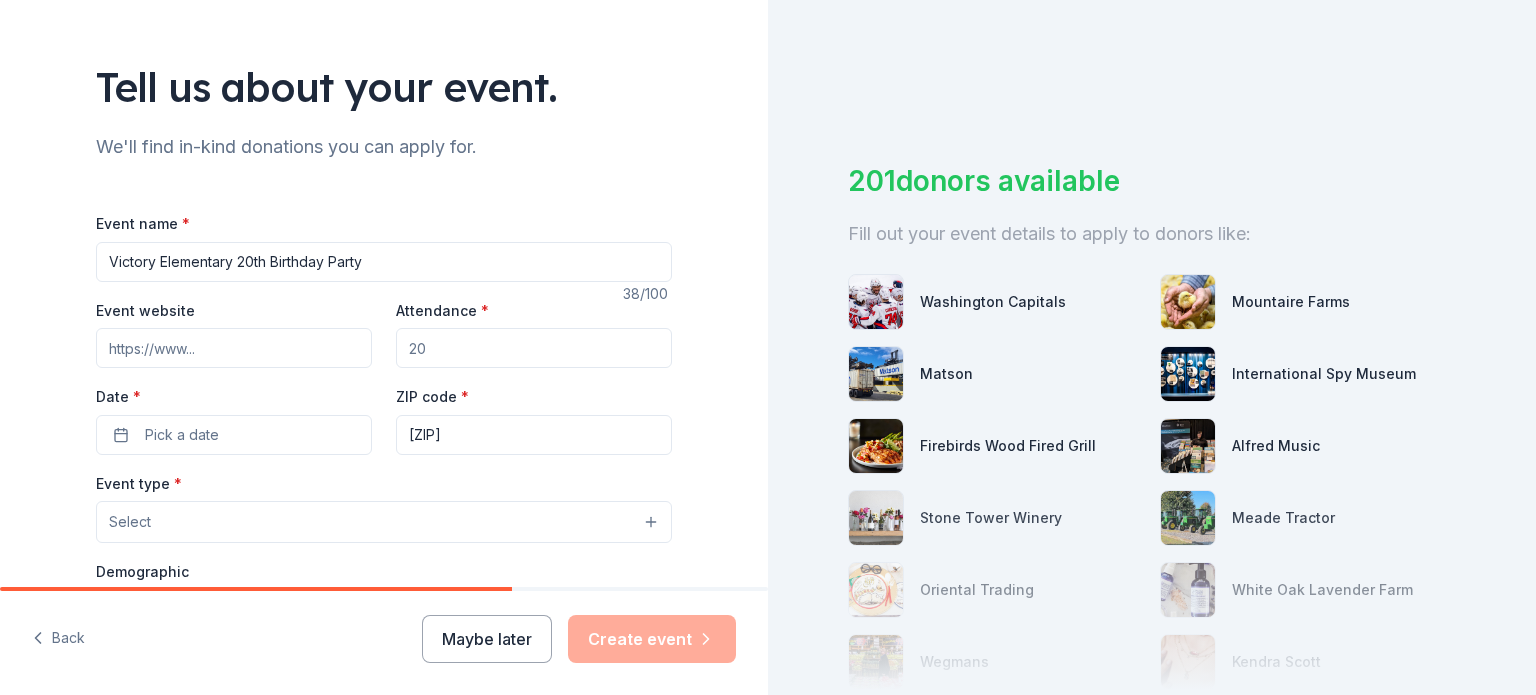 type on "Victory Elementary 20th Birthday Party" 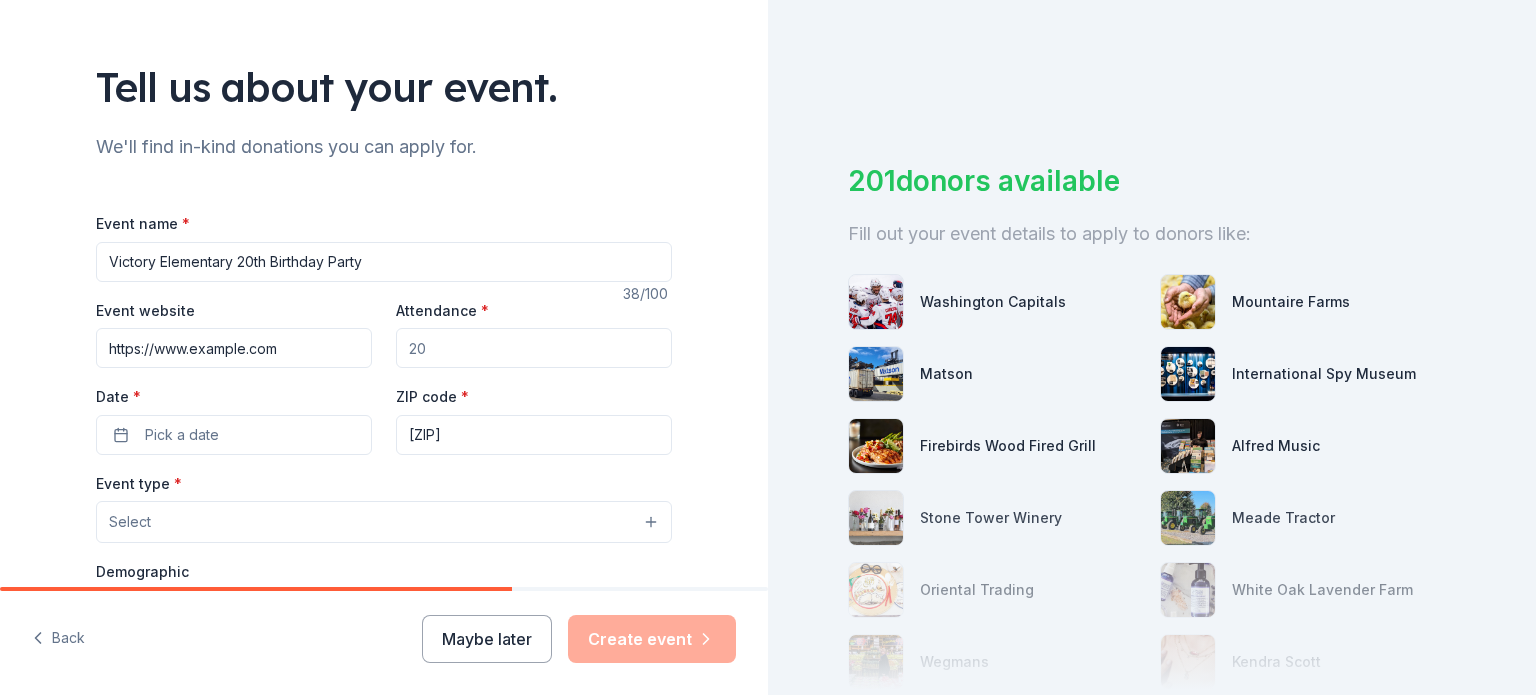 type on "https://www.example.com" 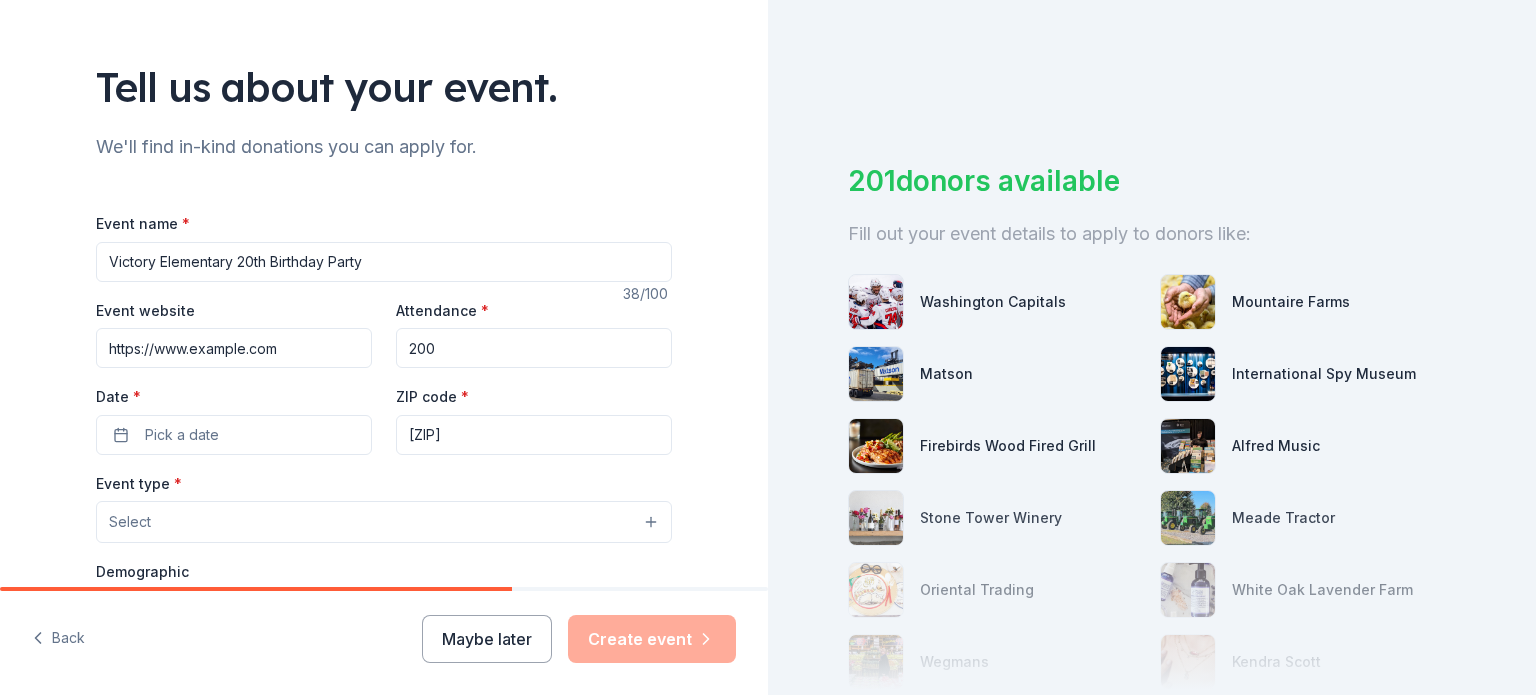 type on "200" 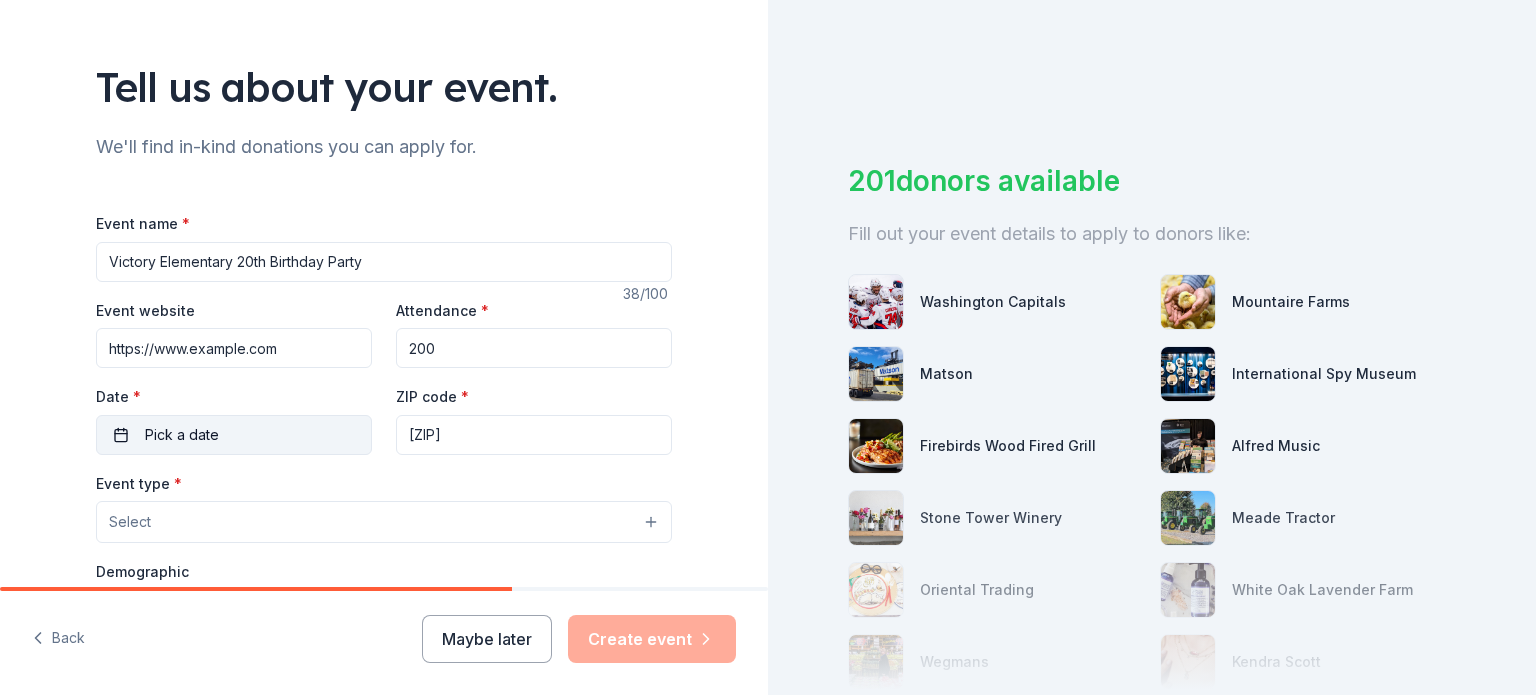 click on "Pick a date" at bounding box center (234, 435) 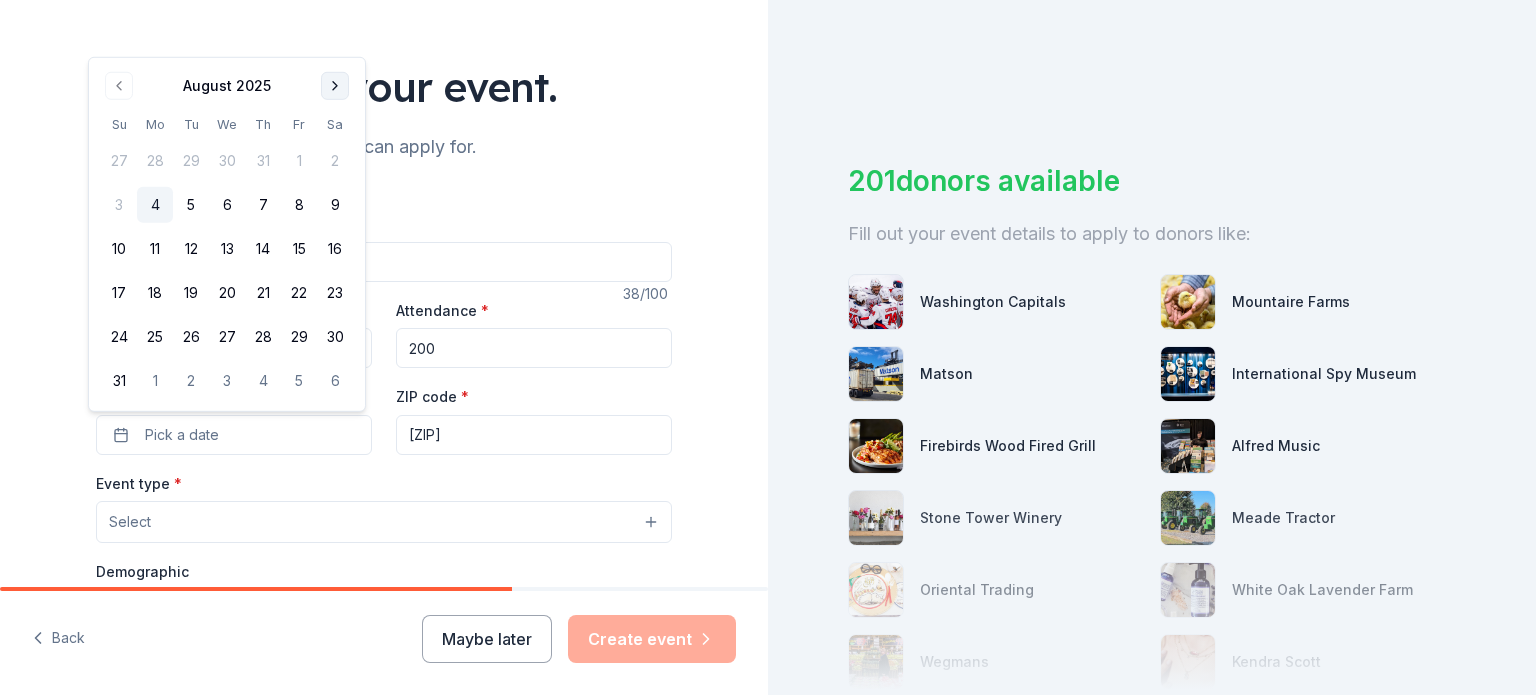 click at bounding box center (335, 86) 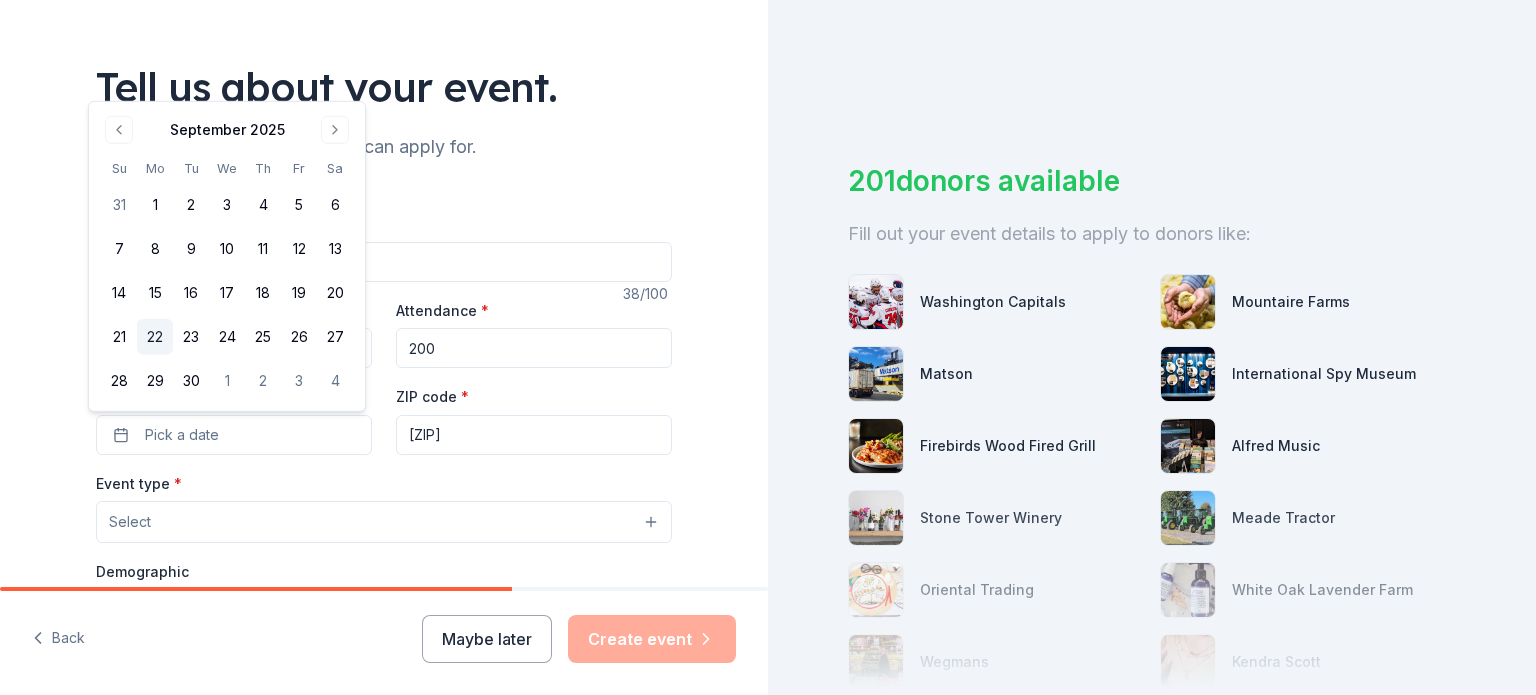 click on "22" at bounding box center (155, 337) 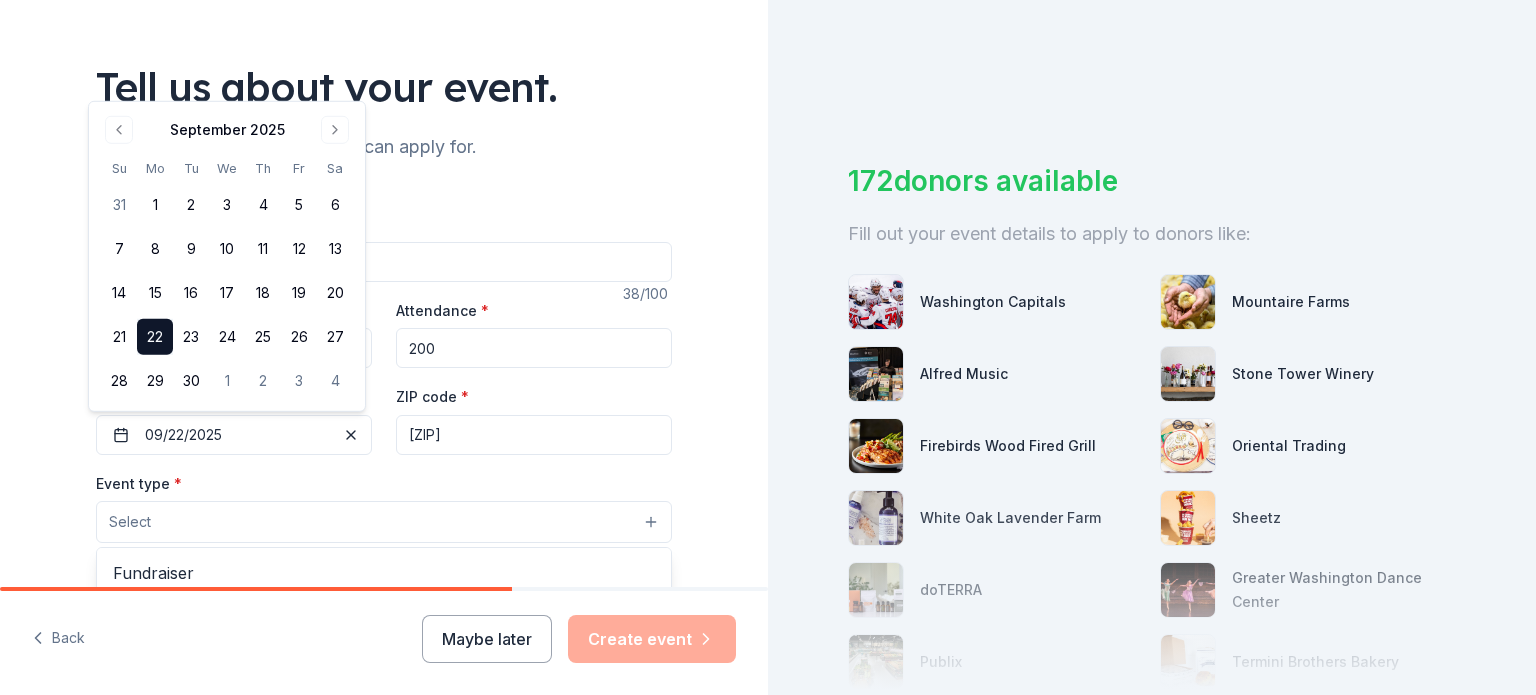 click on "Select" at bounding box center [384, 522] 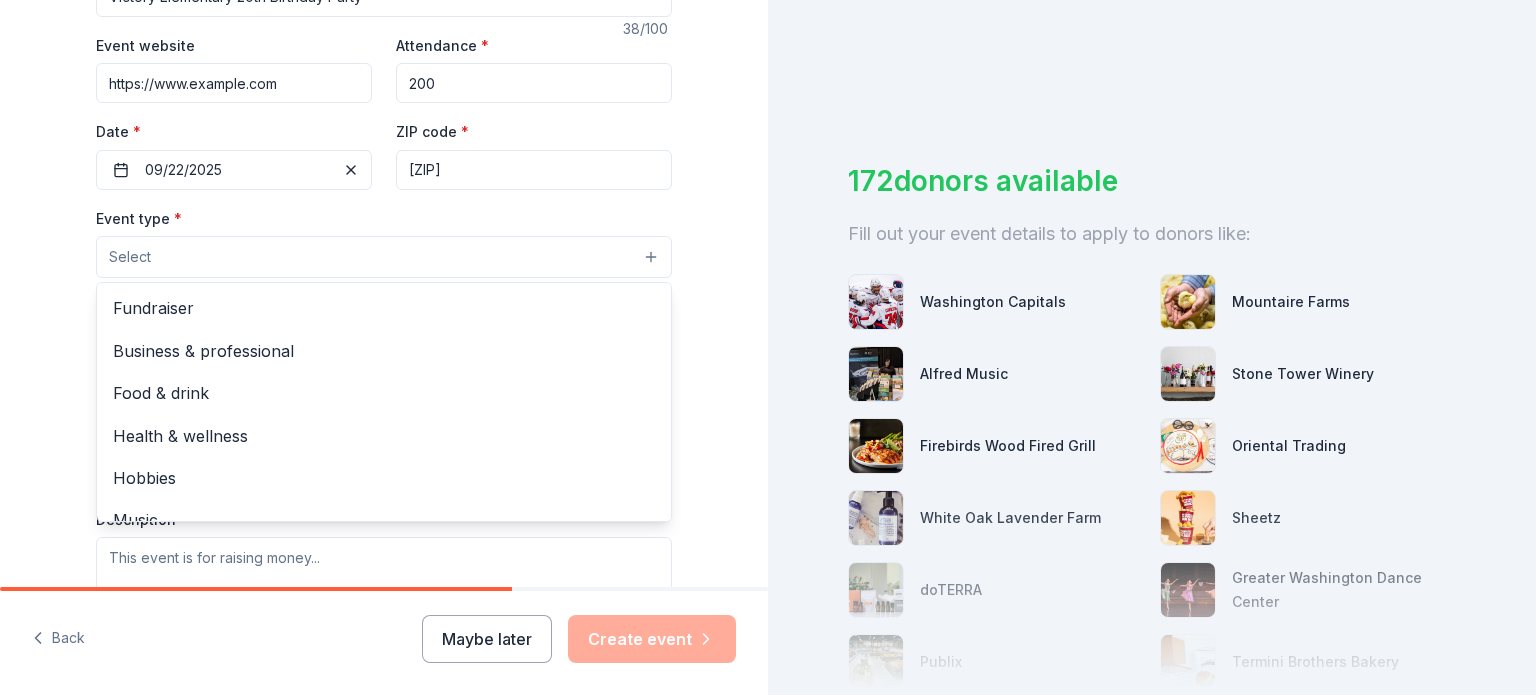 scroll, scrollTop: 400, scrollLeft: 0, axis: vertical 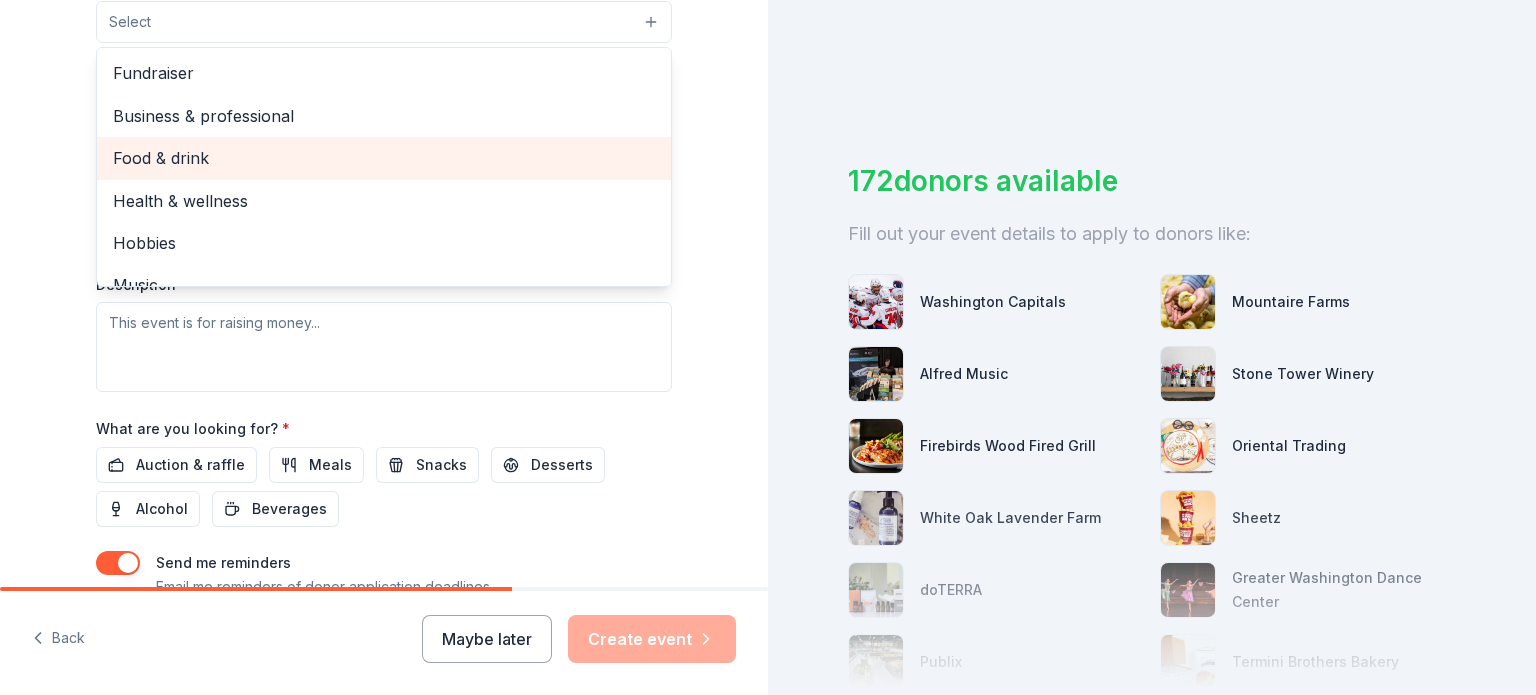 click on "Food & drink" at bounding box center (384, 158) 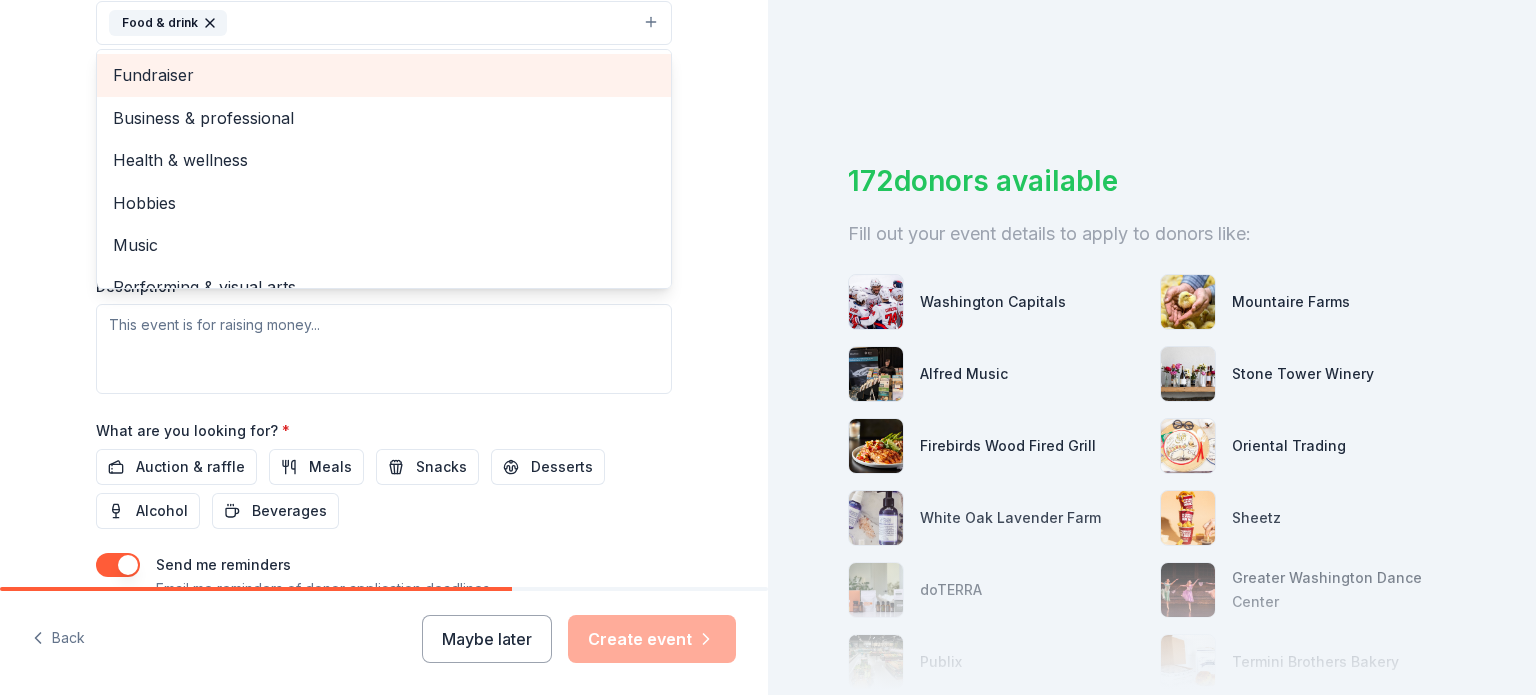 click on "Fundraiser" at bounding box center [384, 75] 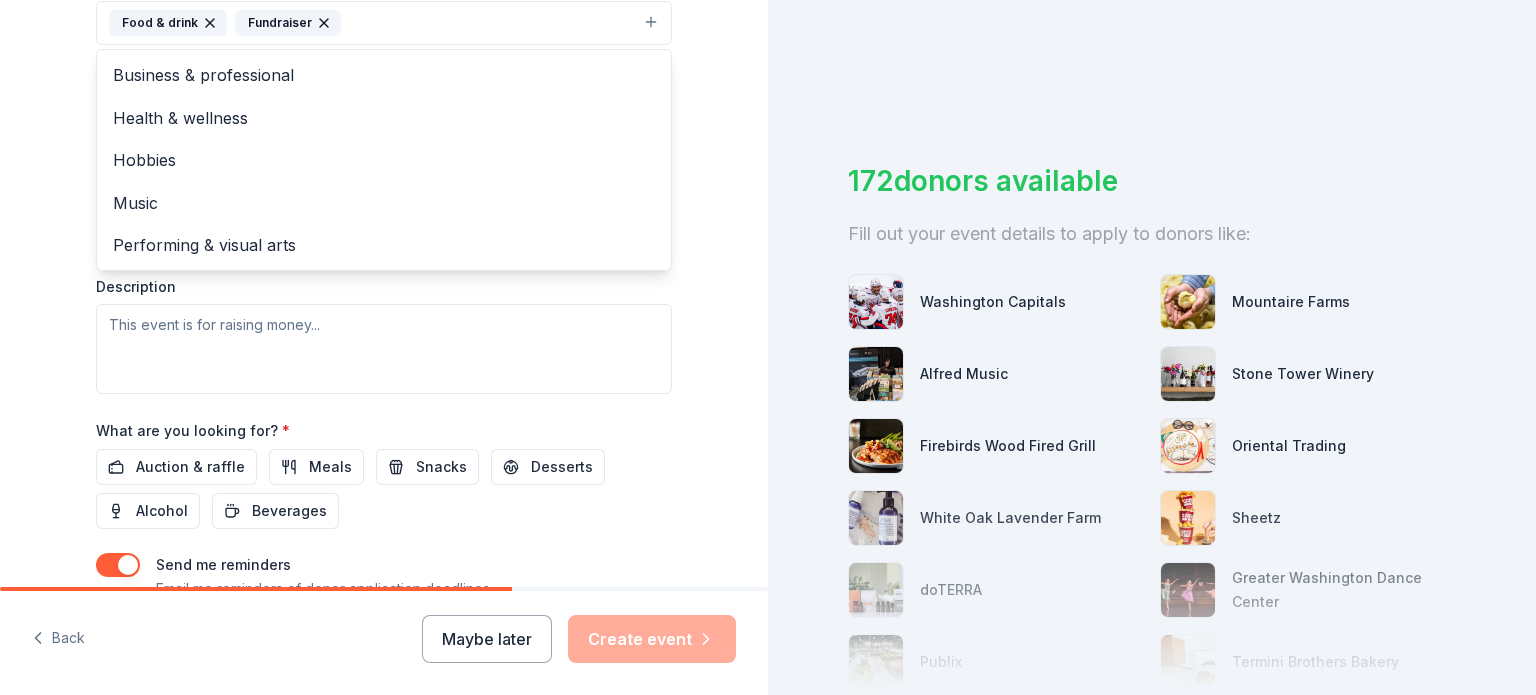 click on "Event type * Food & drink Fundraiser Business & professional Health & wellness Hobbies Music Performing & visual arts Demographic Select We use this information to help brands find events with their target demographic to sponsor their products. Mailing address Apt/unit Description" at bounding box center [384, 182] 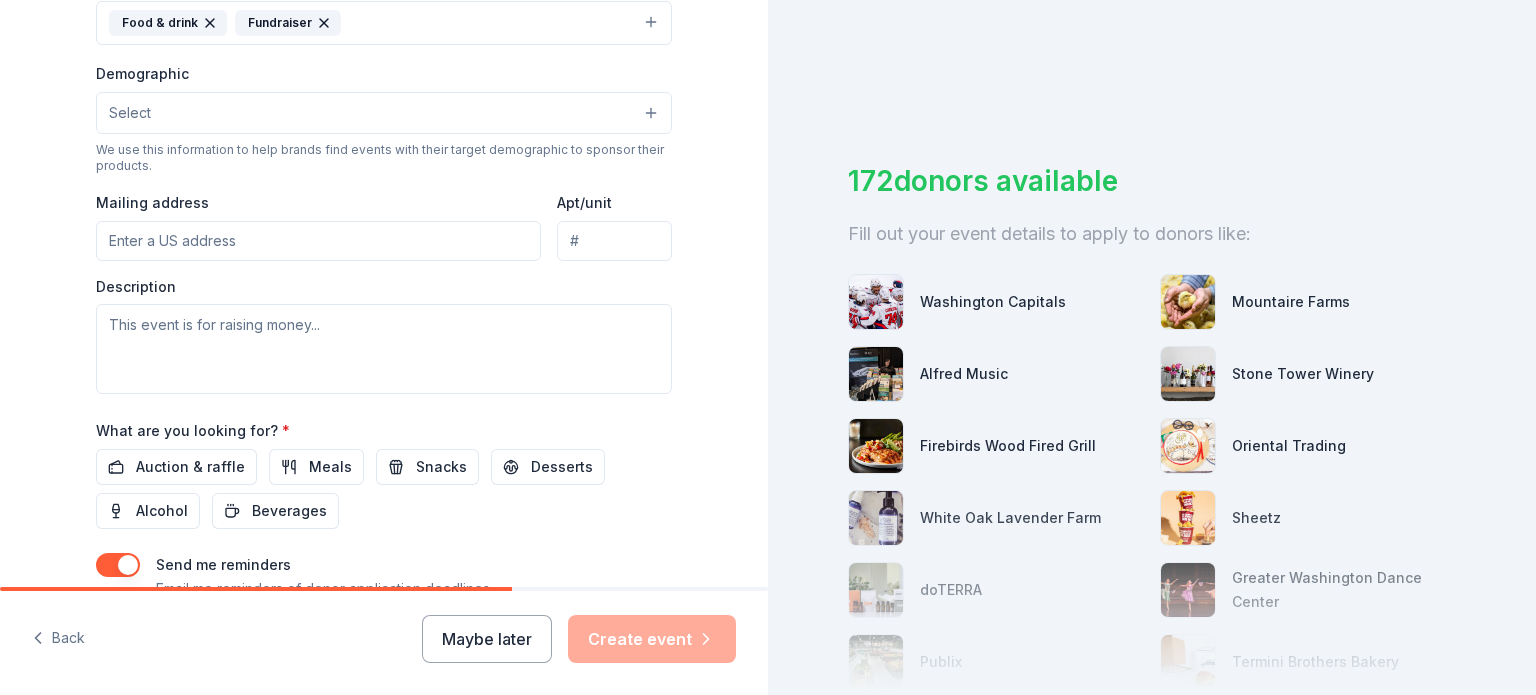 click on "Mailing address" at bounding box center [318, 241] 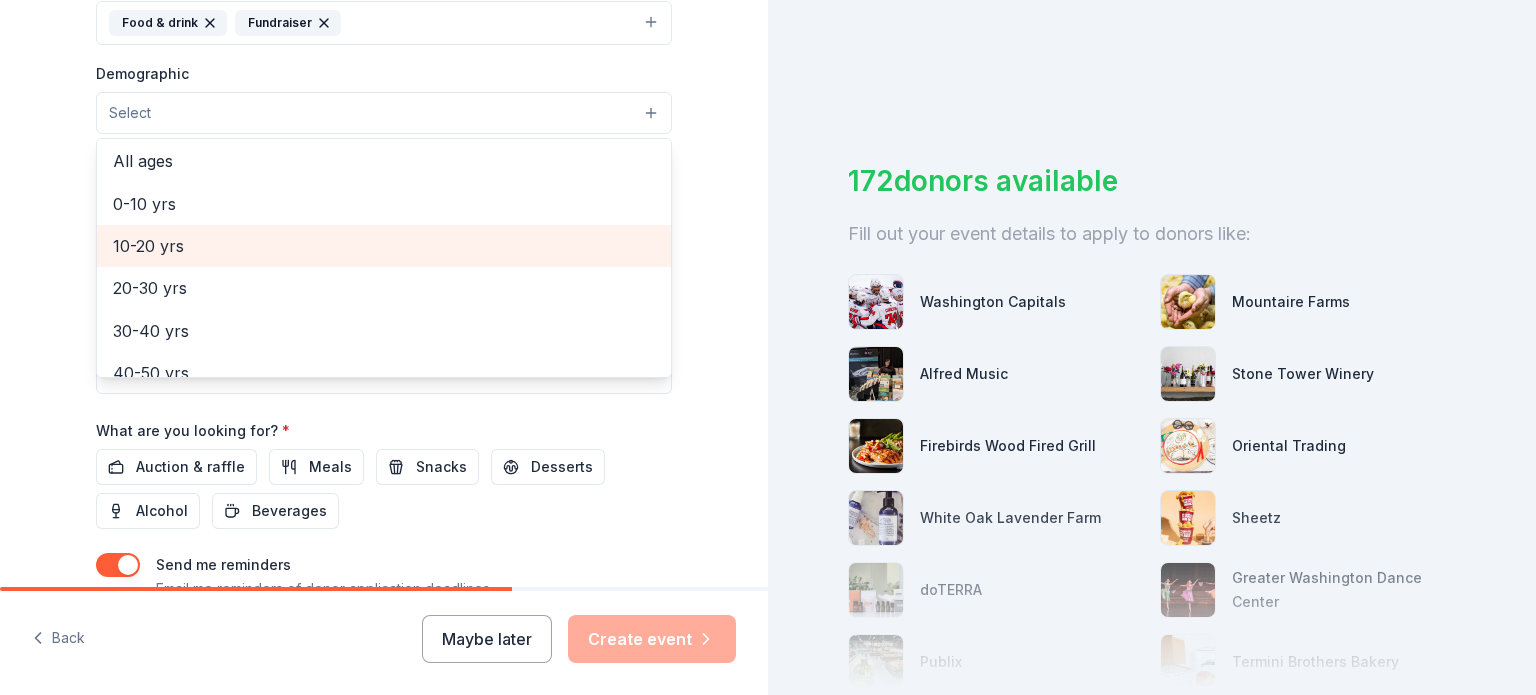 scroll, scrollTop: 100, scrollLeft: 0, axis: vertical 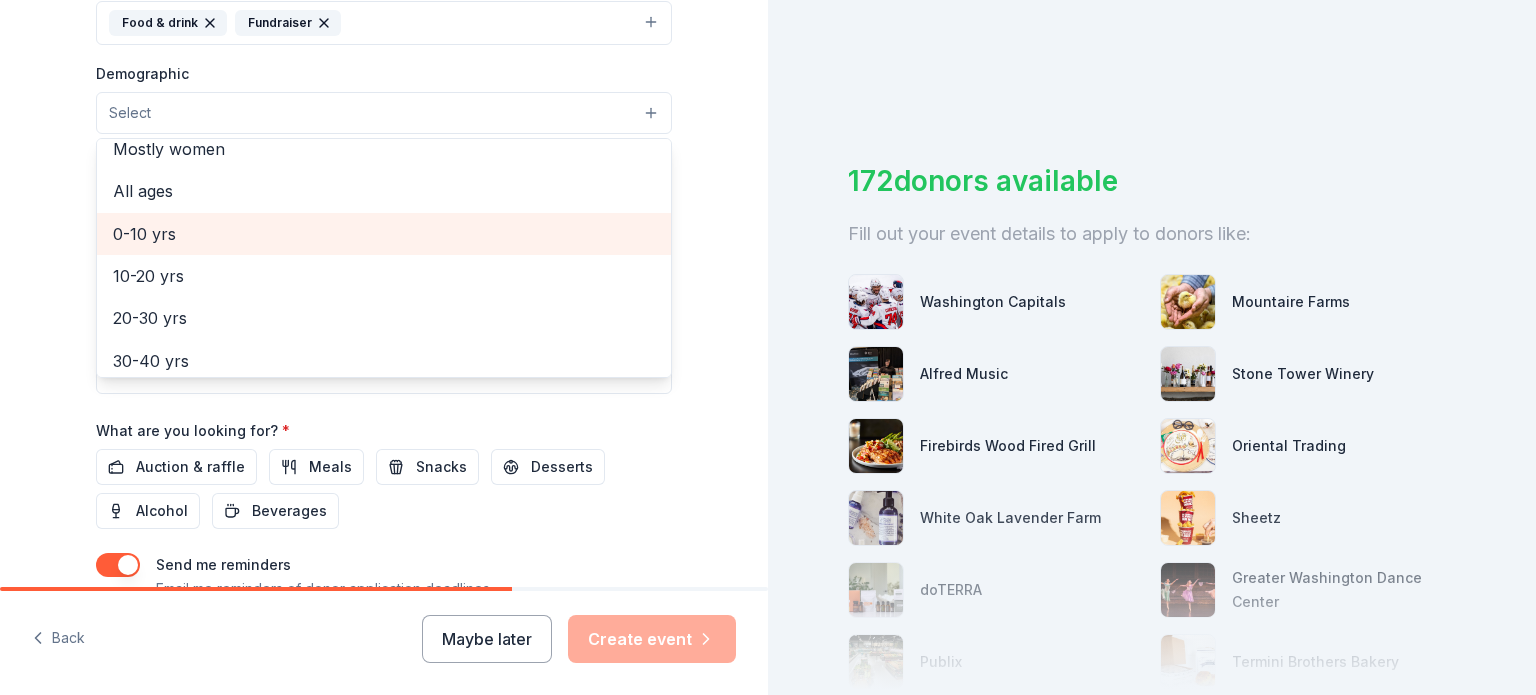 click on "0-10 yrs" at bounding box center (384, 234) 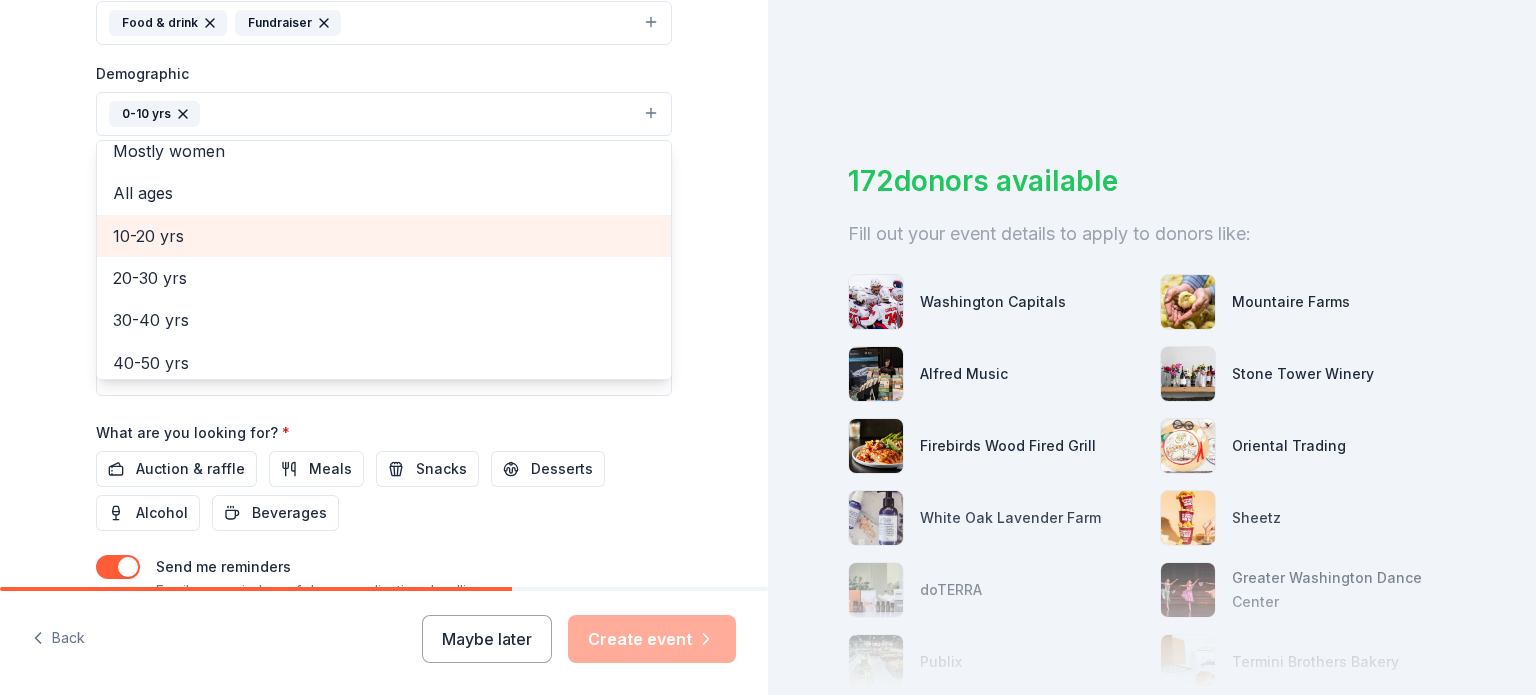 click on "10-20 yrs" at bounding box center (384, 236) 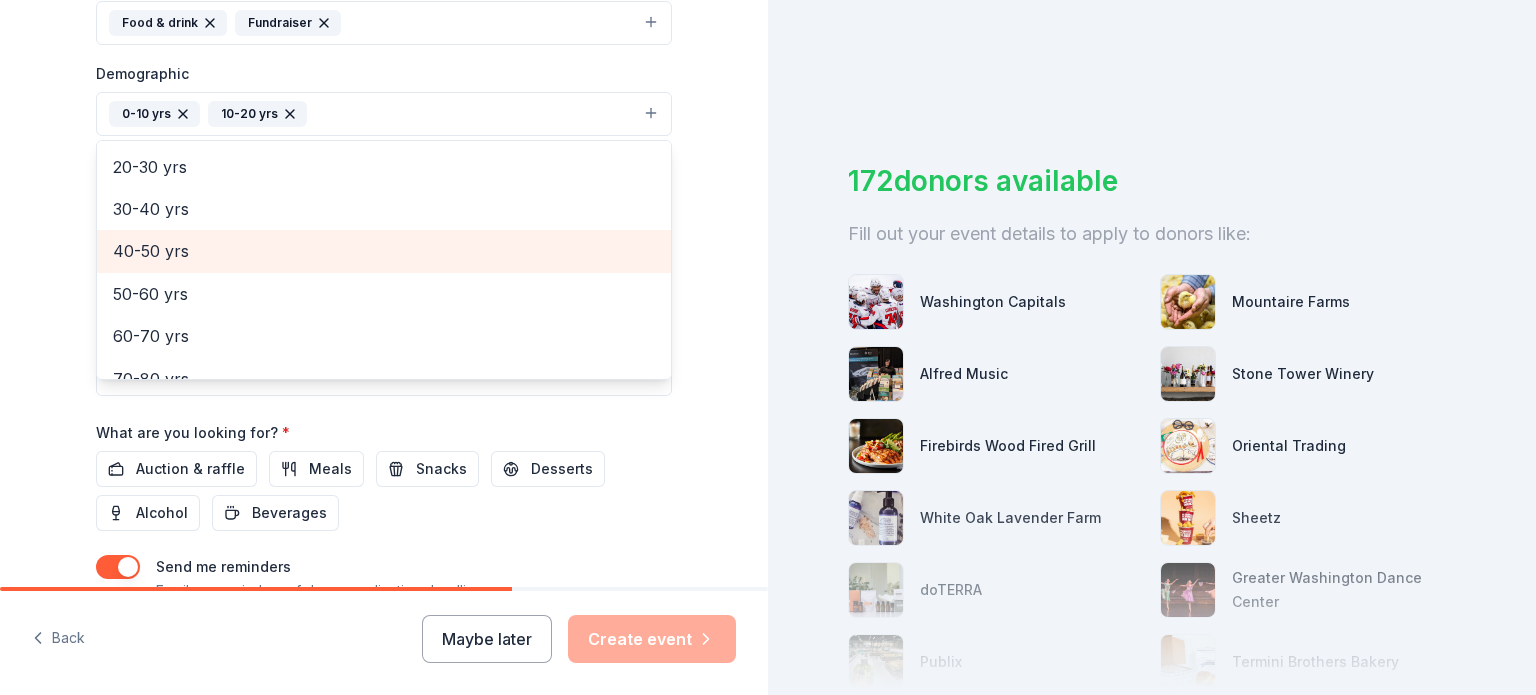 scroll, scrollTop: 136, scrollLeft: 0, axis: vertical 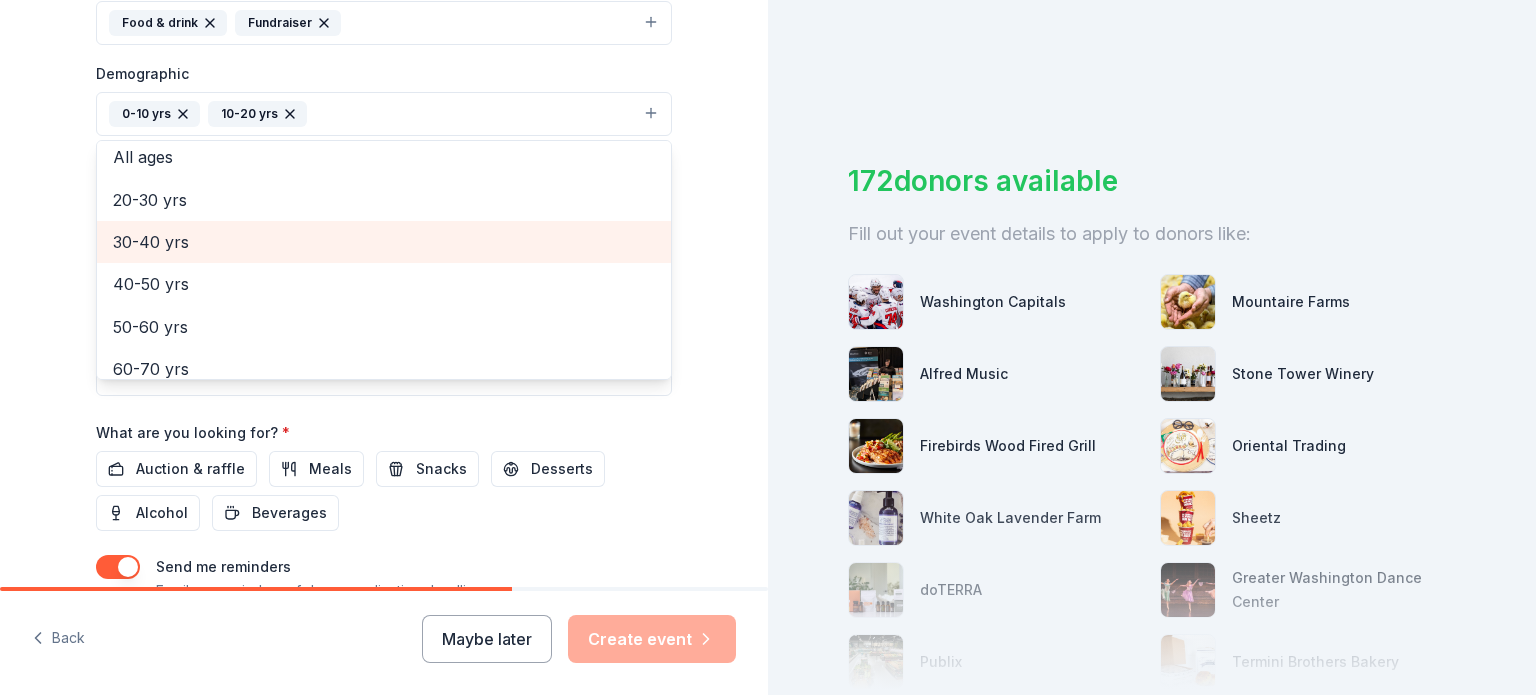 click on "30-40 yrs" at bounding box center (384, 242) 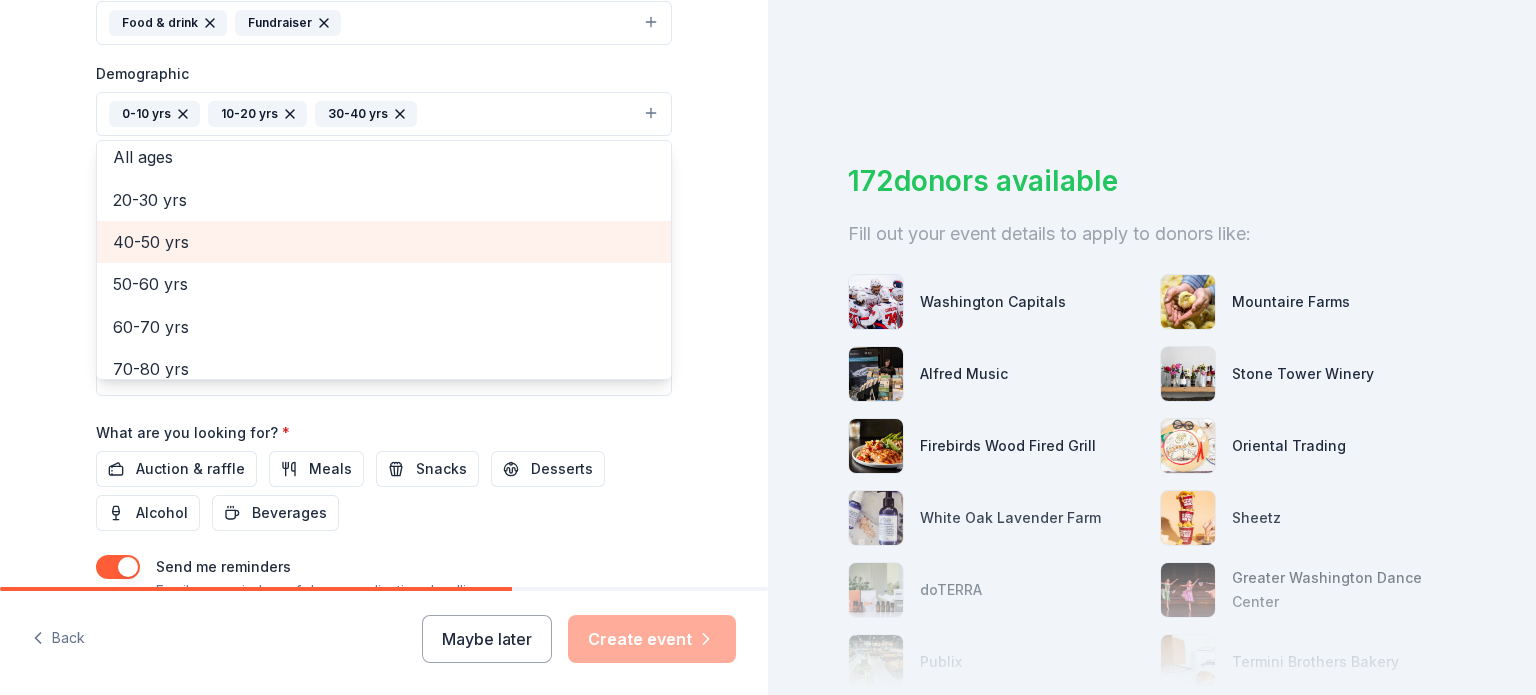 click on "40-50 yrs" at bounding box center [384, 242] 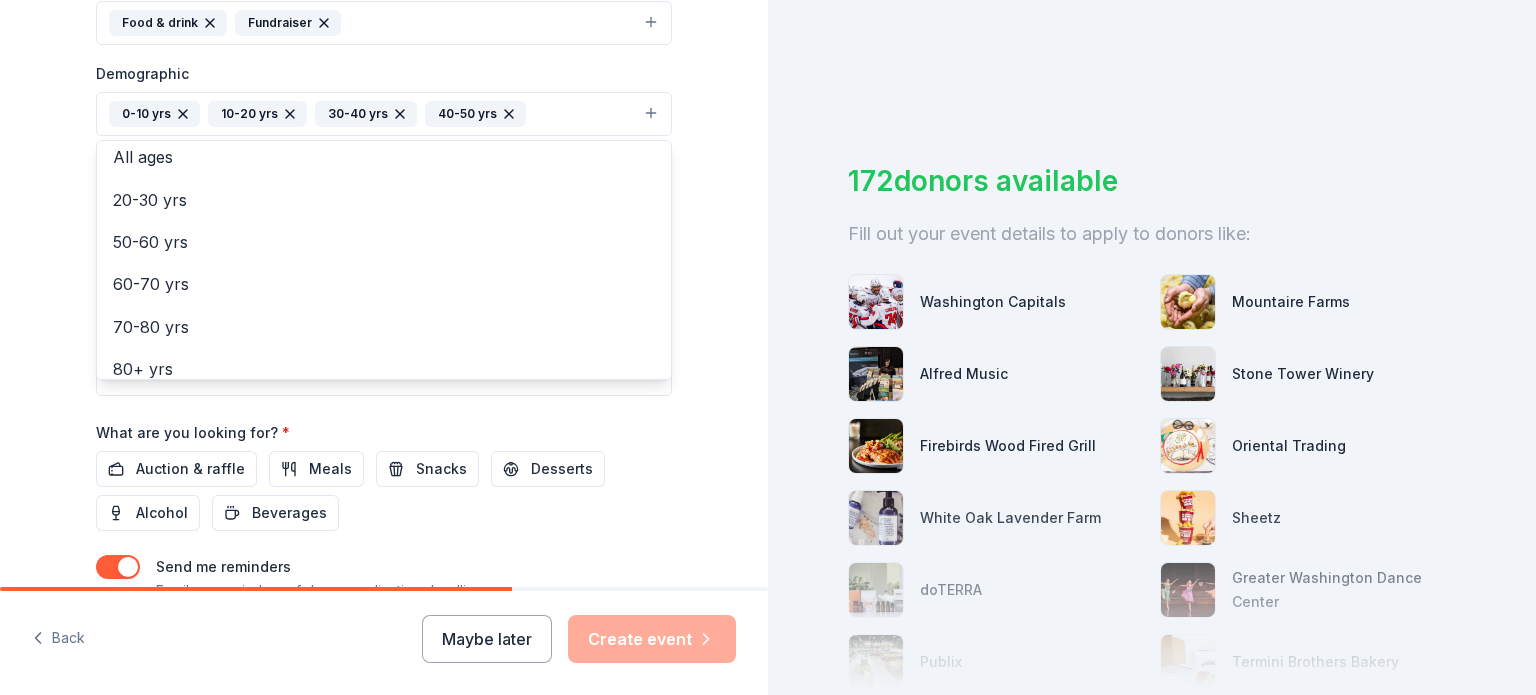 click on "Tell us about your event. We'll find in-kind donations you can apply for. Event name * Victory Elementary 20th Birthday Party 38 /100 Event website https://www.example.com Attendance * 200 Date * 09/22/2025 ZIP code * 20136 Event type * Food & drink Fundraiser Demographic 0-10 yrs 10-20 yrs 30-40 yrs 40-50 yrs All genders Mostly men Mostly women All ages 20-30 yrs 50-60 yrs 60-70 yrs 70-80 yrs 80+ yrs We use this information to help brands find events with their target demographic to sponsor their products. Mailing address Apt/unit Description What are you looking for? * Auction & raffle Meals Snacks Desserts Alcohol Beverages Send me reminders Email me reminders of donor application deadlines Recurring event" at bounding box center [384, 67] 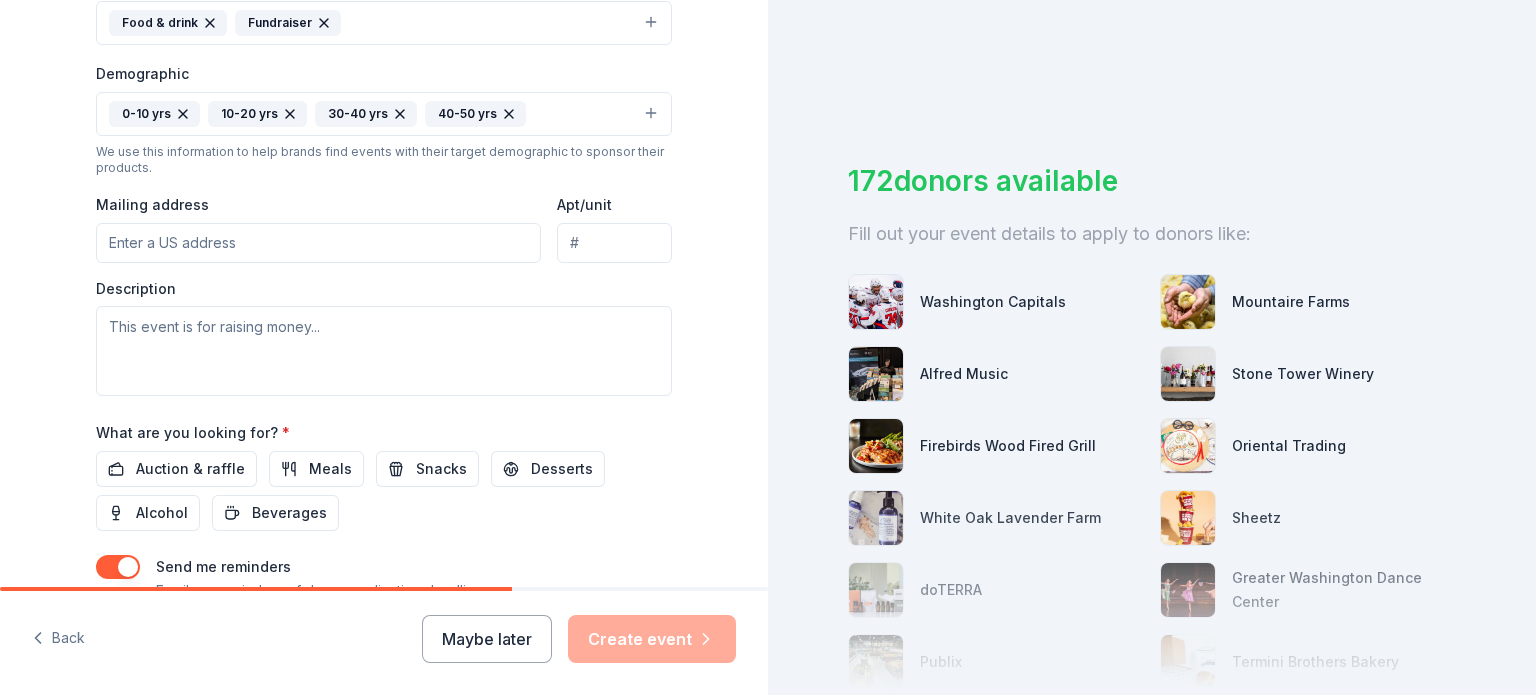 click on "Mailing address" at bounding box center [318, 243] 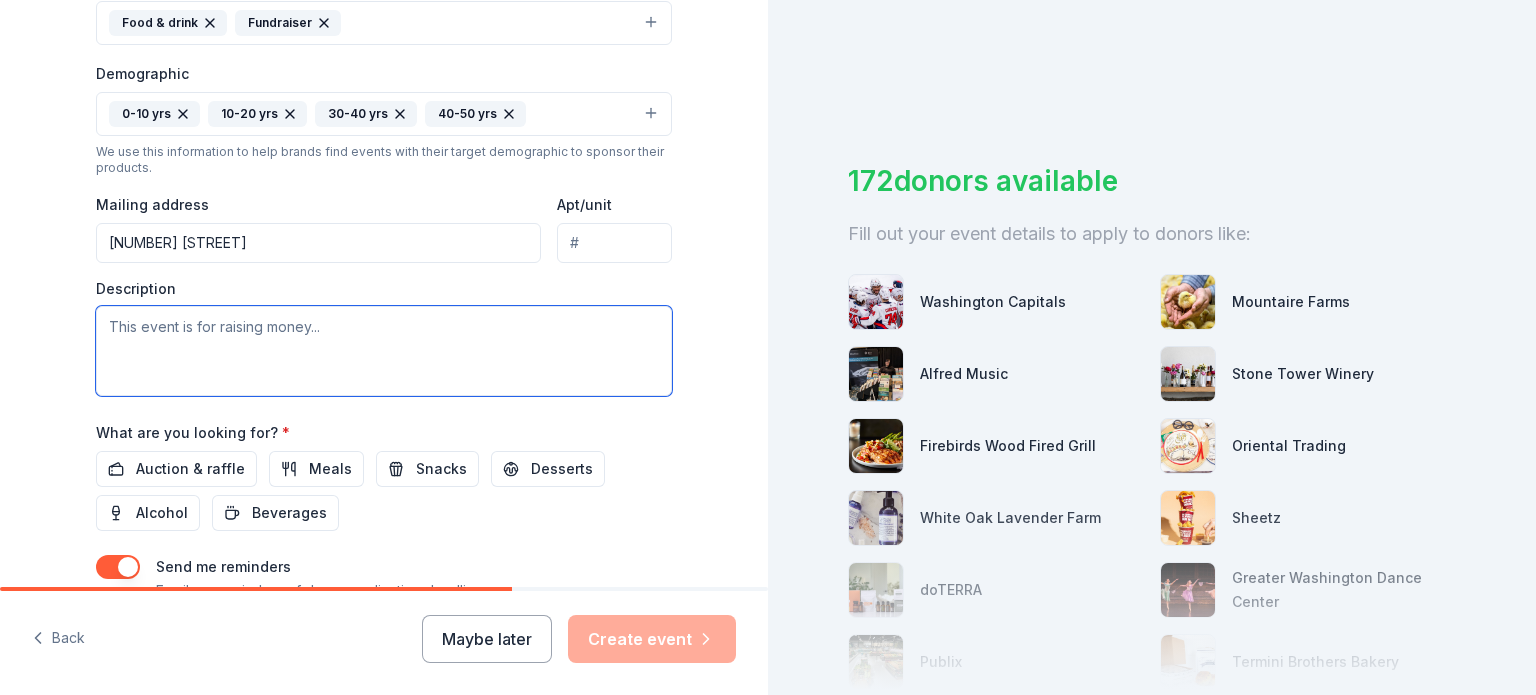 click at bounding box center (384, 351) 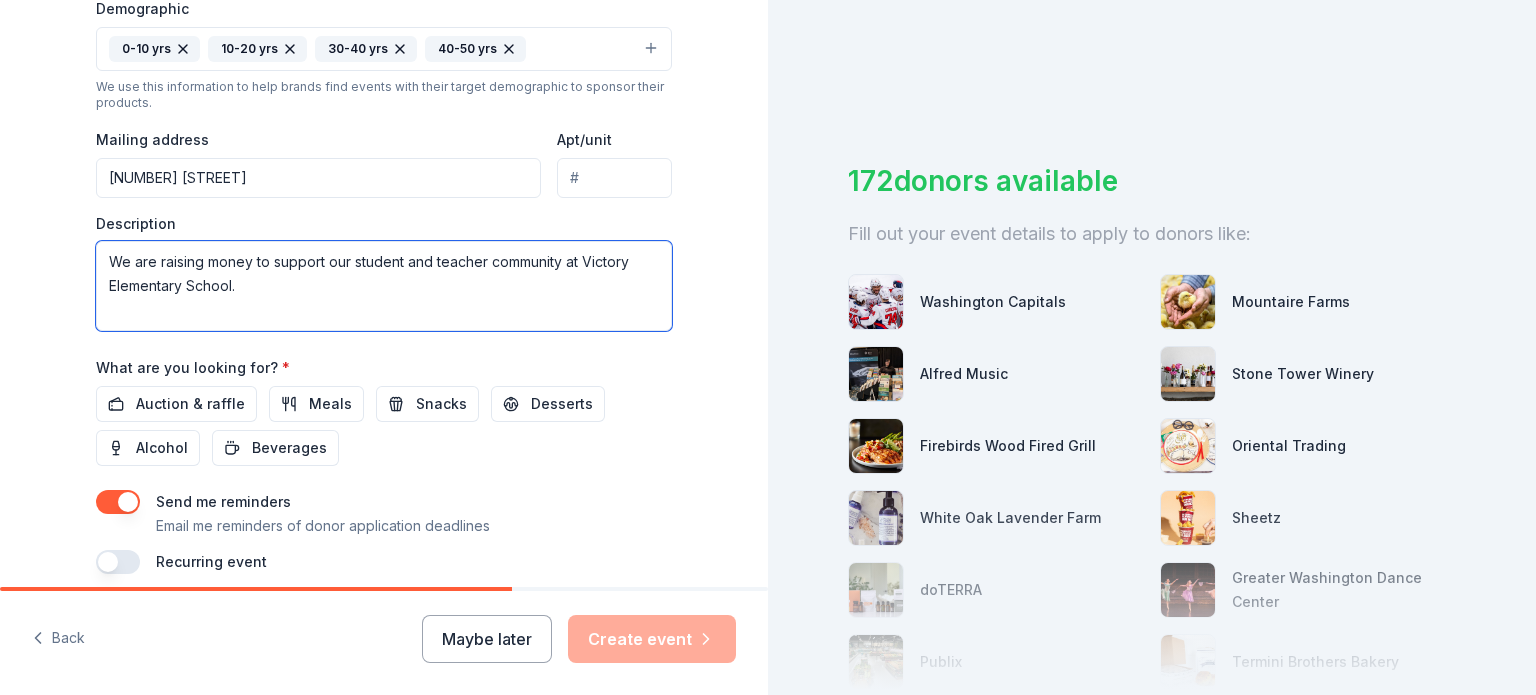 scroll, scrollTop: 700, scrollLeft: 0, axis: vertical 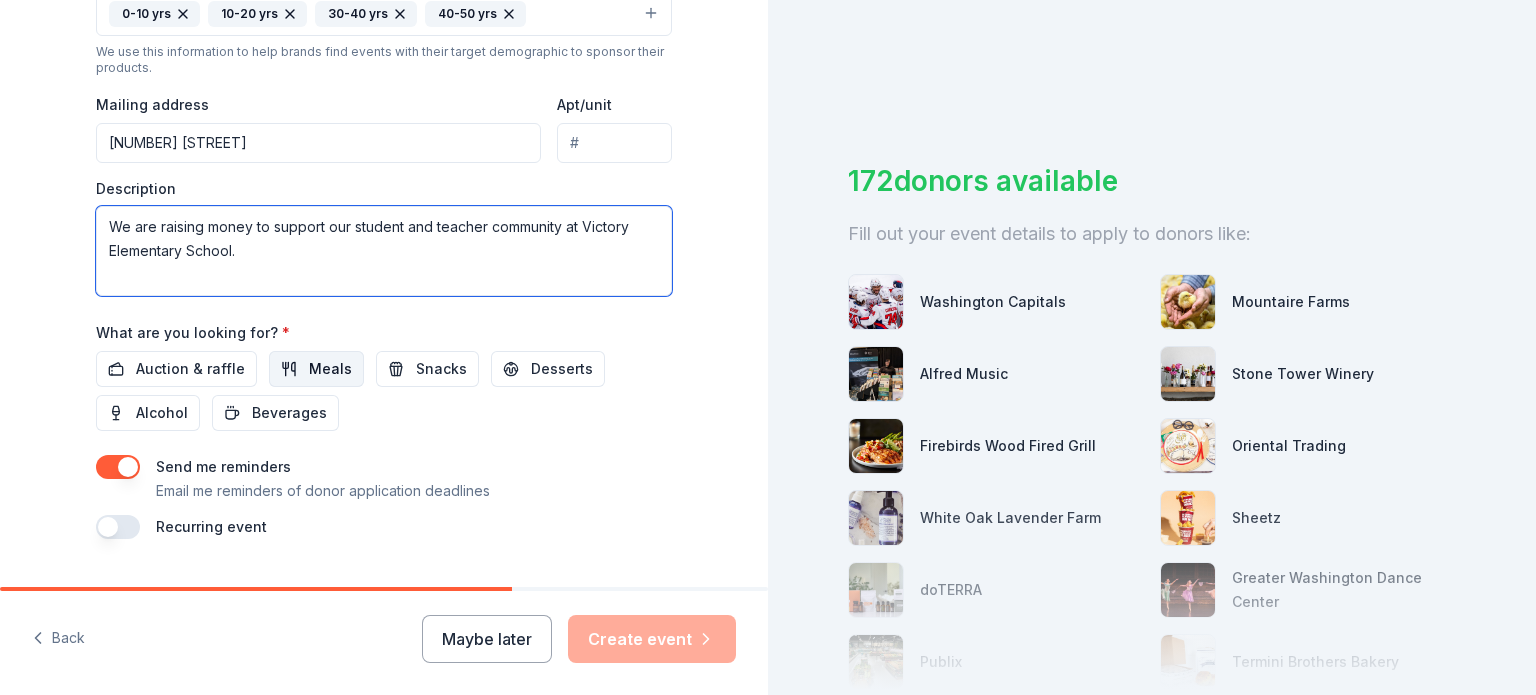 type on "We are raising money to support our student and teacher community at Victory Elementary School." 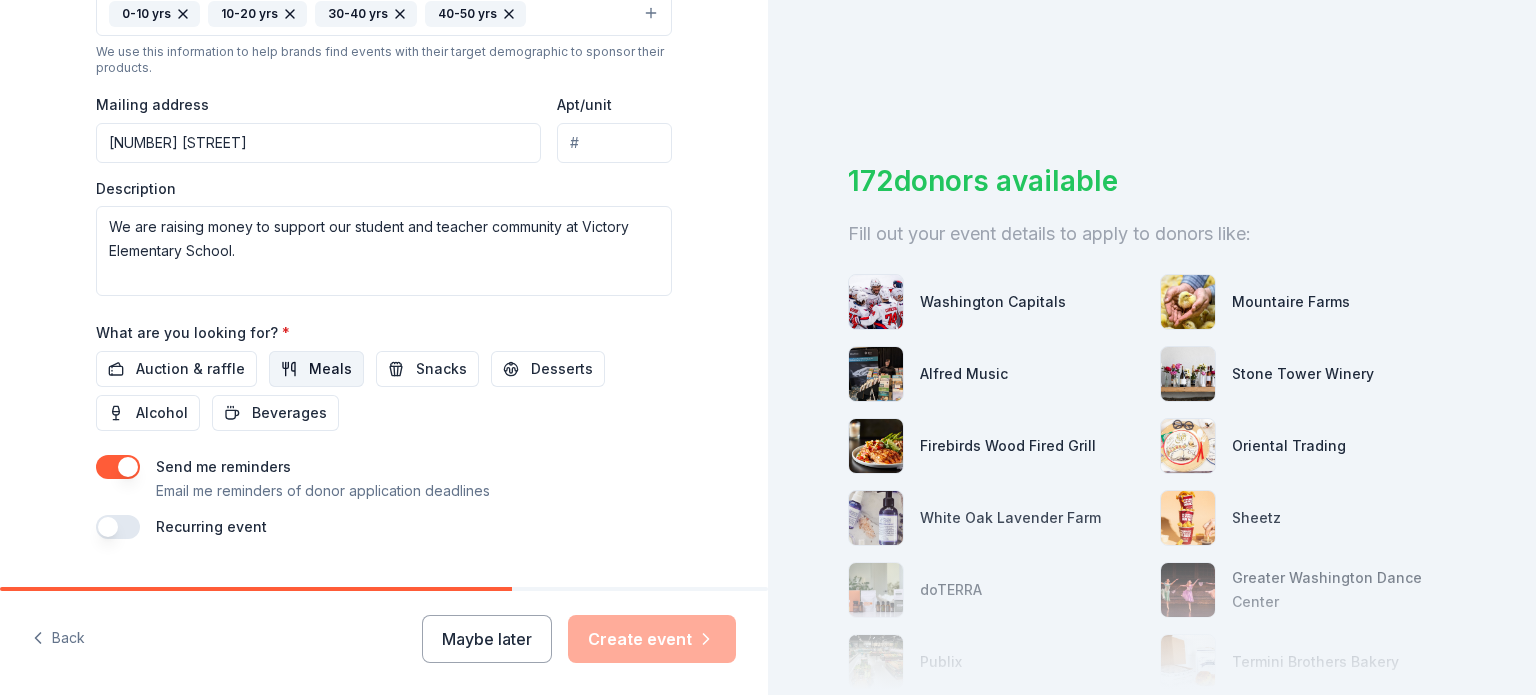 click on "Meals" at bounding box center (330, 369) 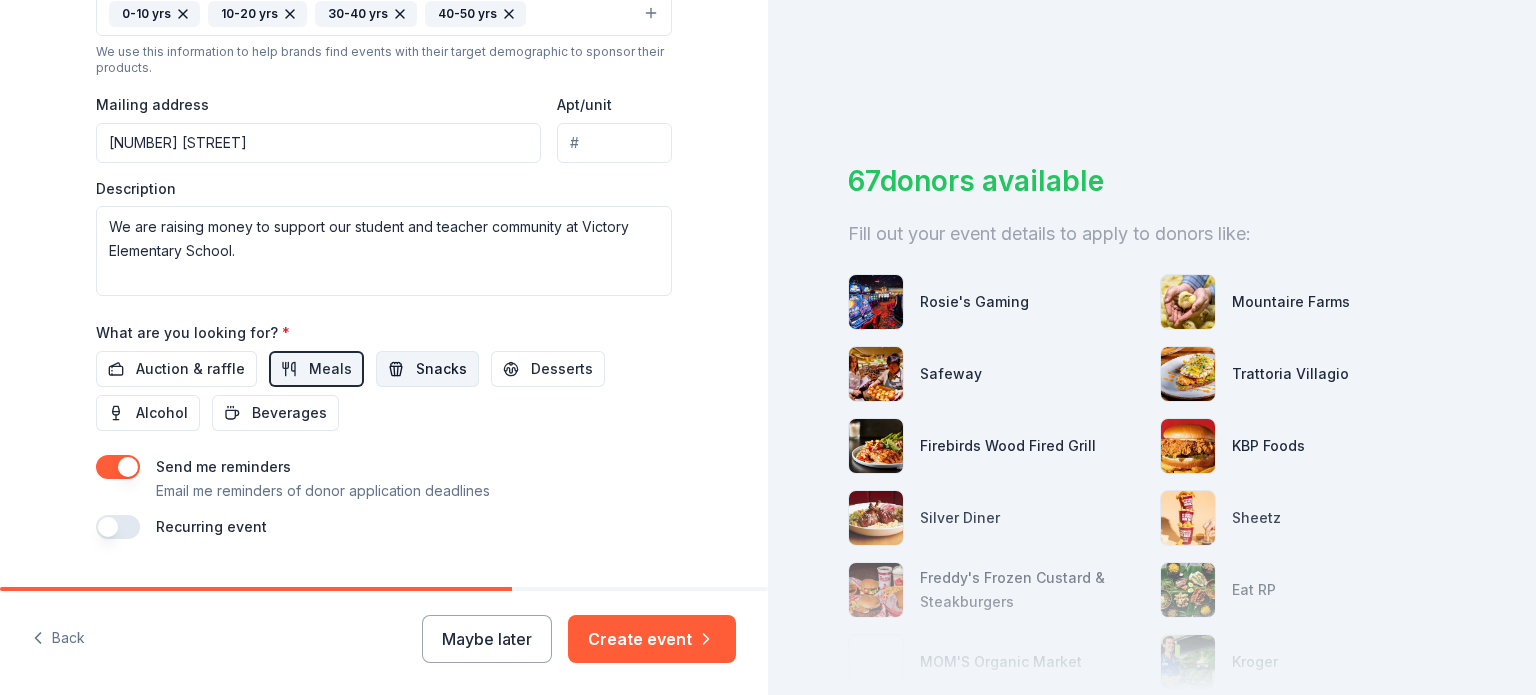 click on "Snacks" at bounding box center (441, 369) 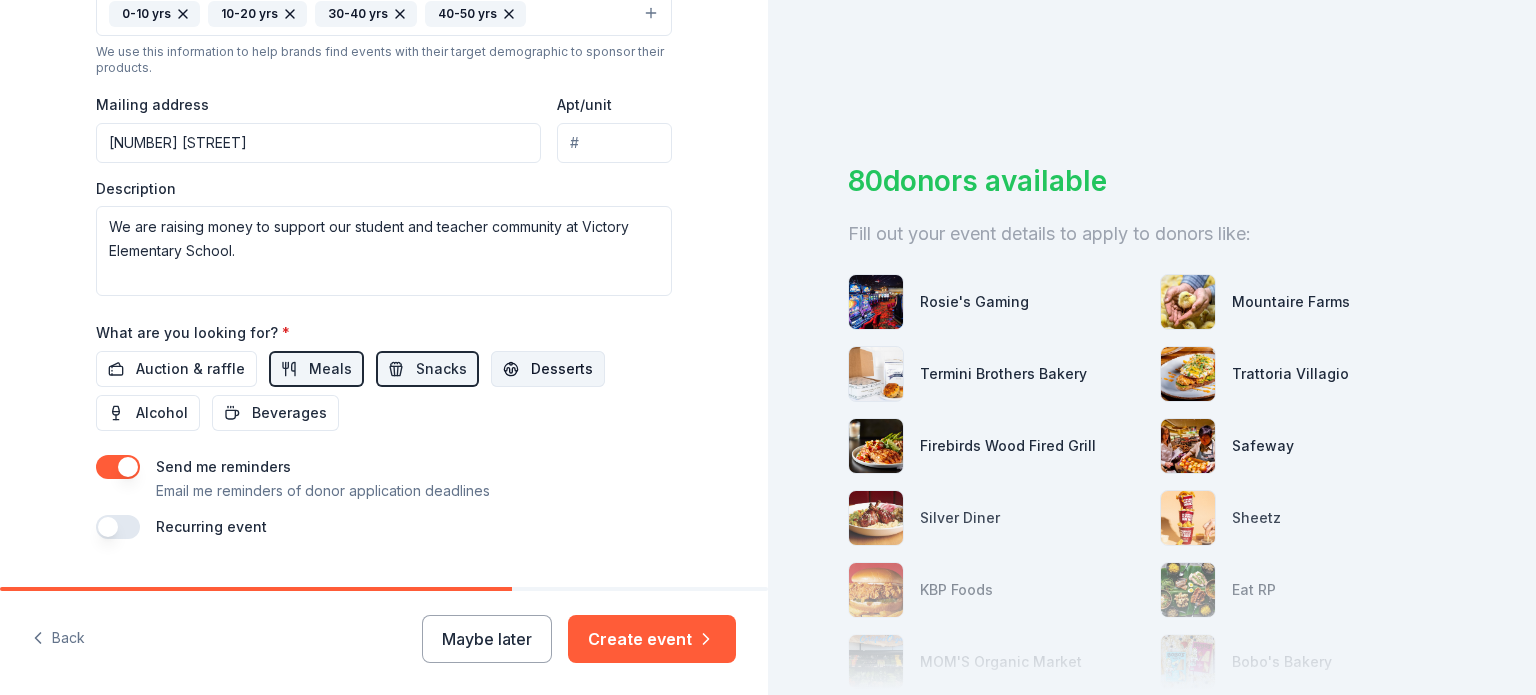 click on "Desserts" at bounding box center [562, 369] 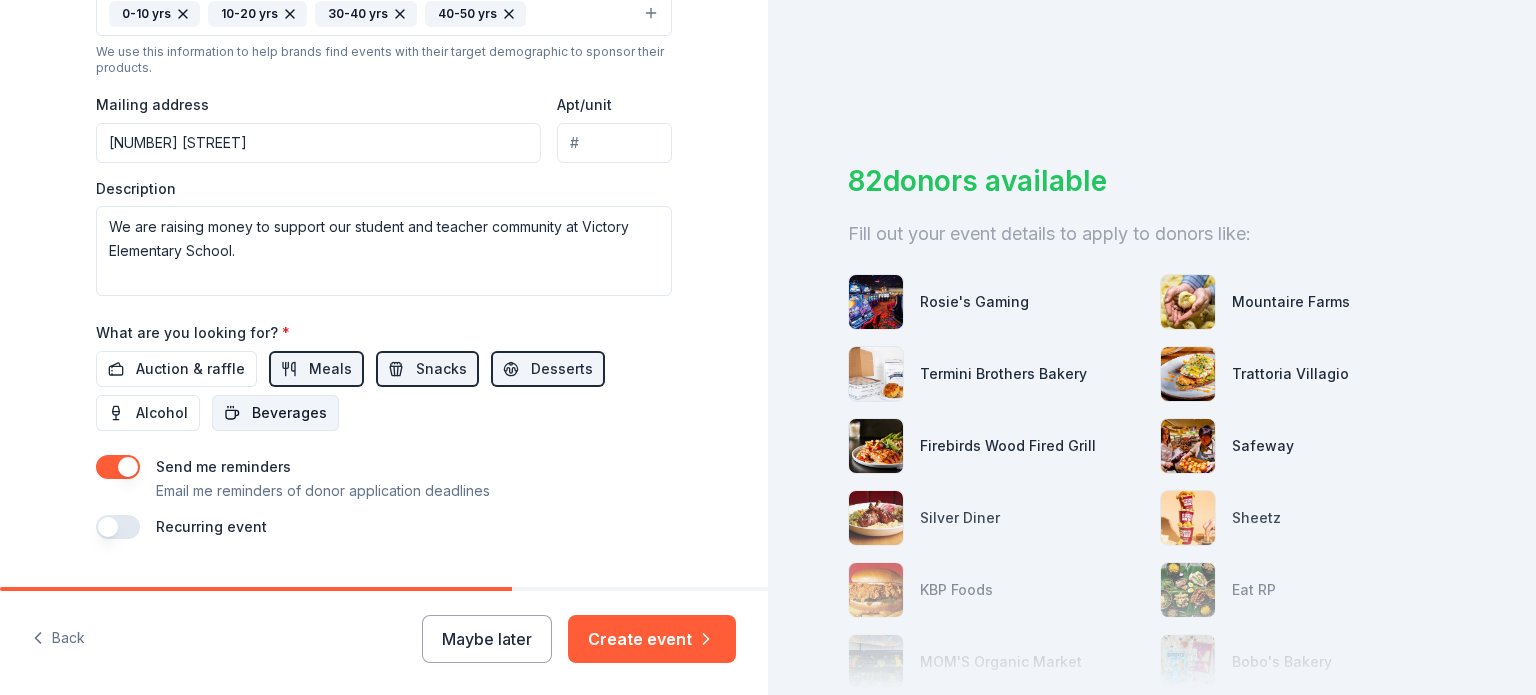 click on "Beverages" at bounding box center (289, 413) 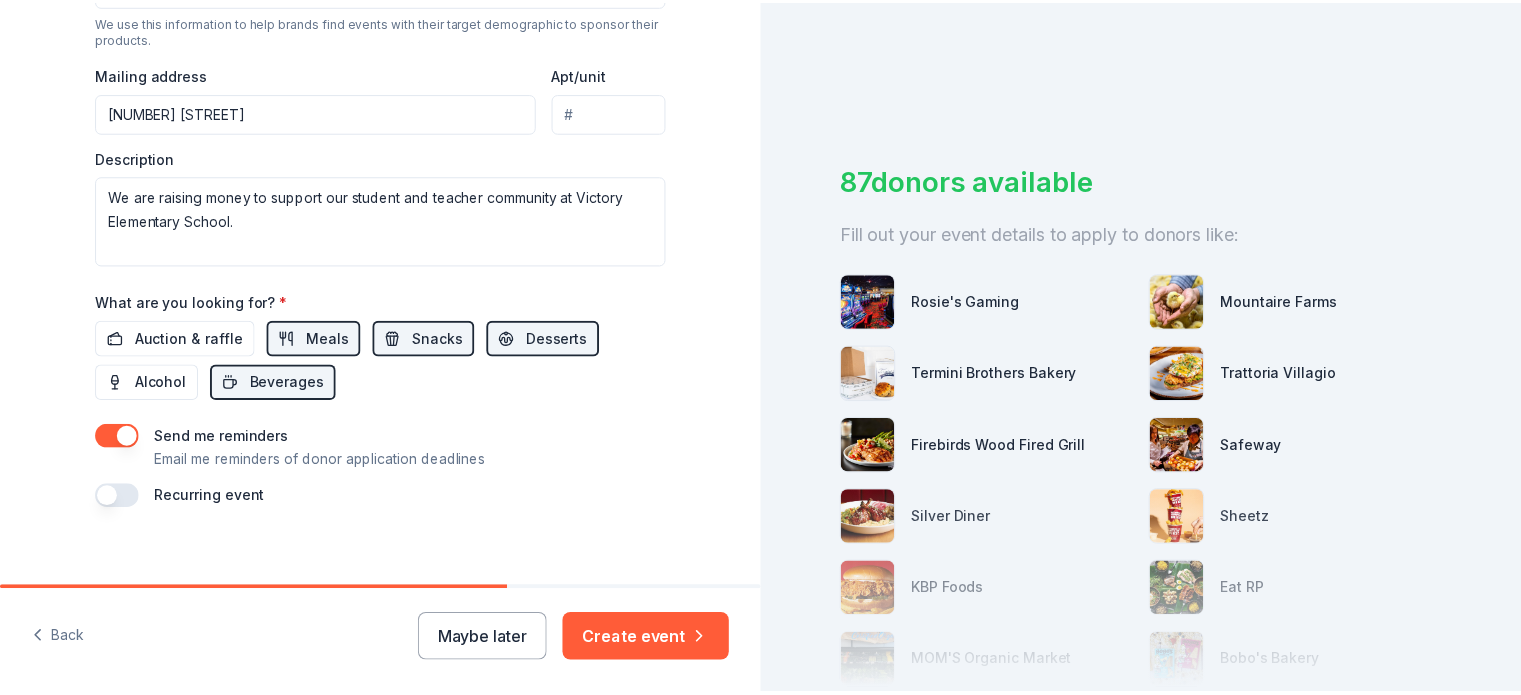 scroll, scrollTop: 747, scrollLeft: 0, axis: vertical 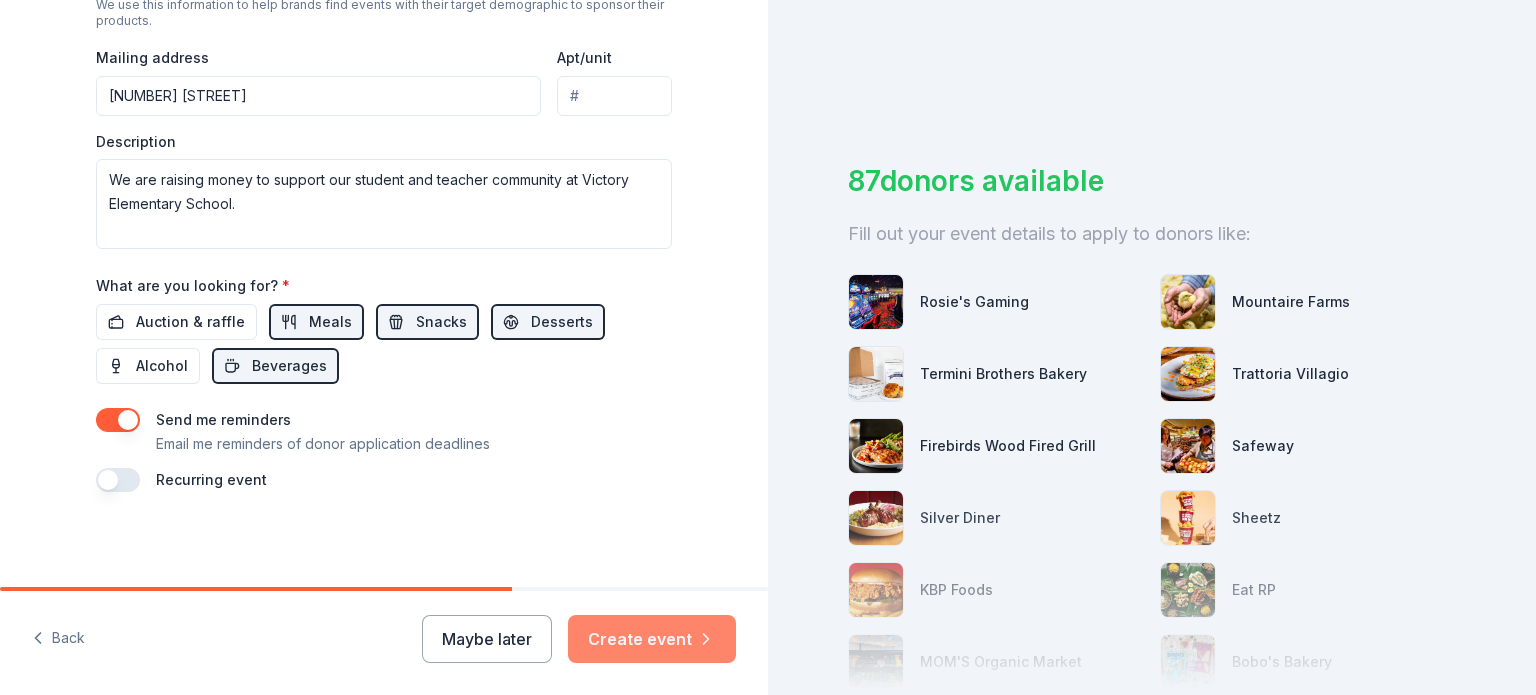 click on "Create event" at bounding box center (652, 639) 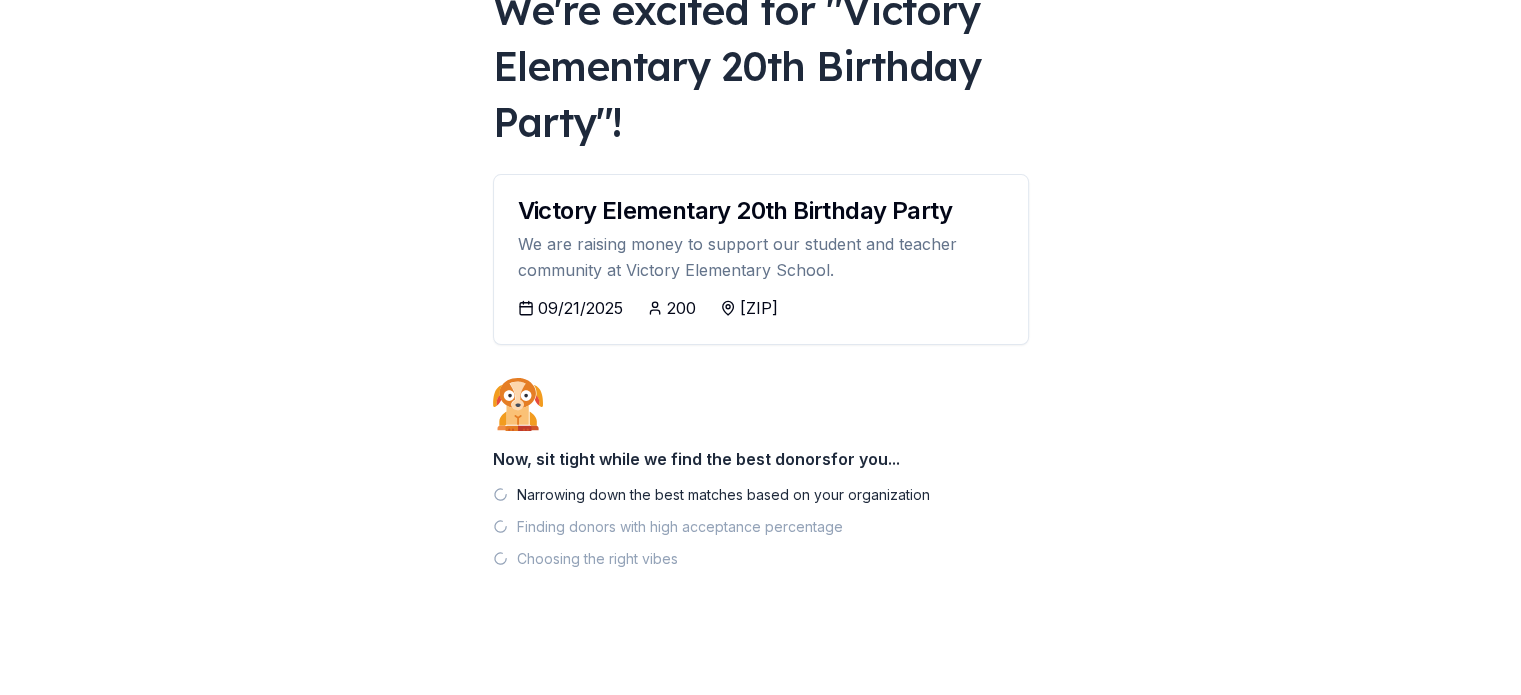 scroll, scrollTop: 152, scrollLeft: 0, axis: vertical 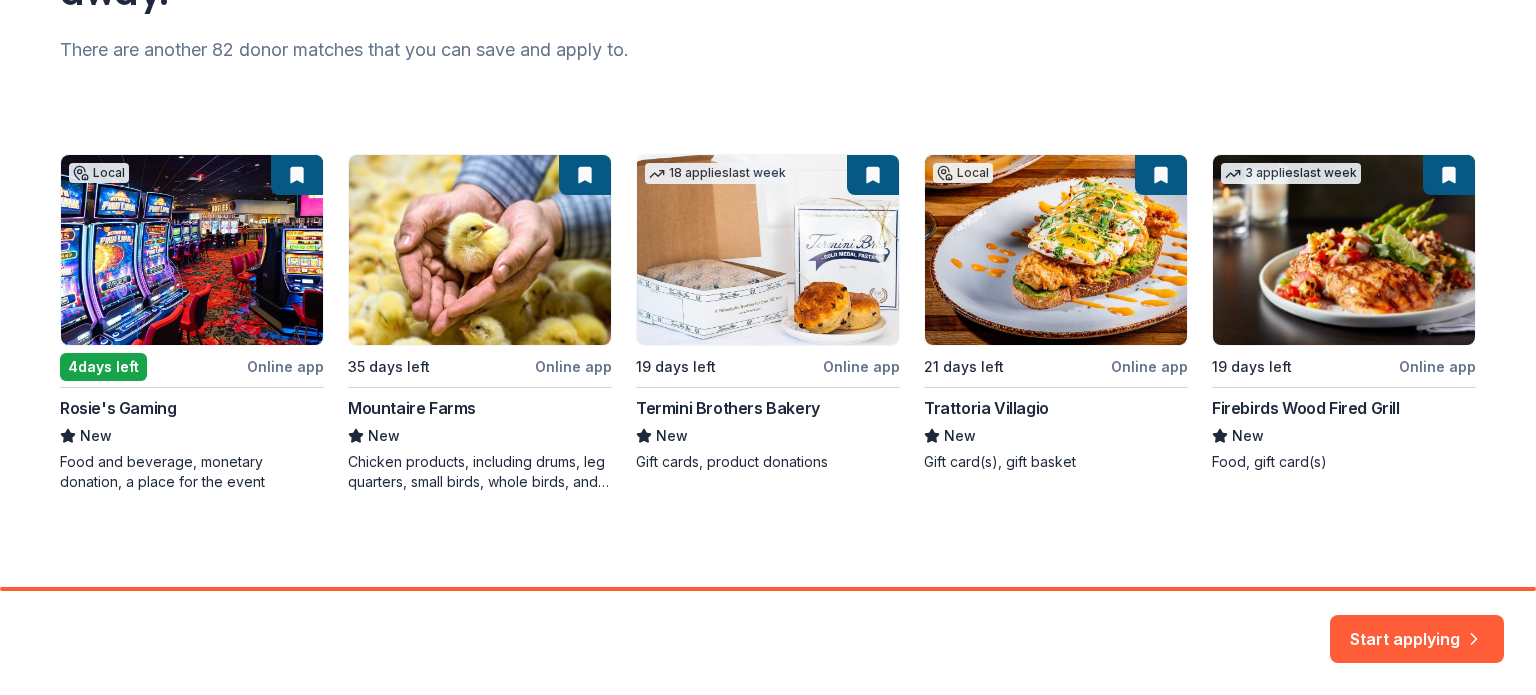 click on "Start applying" at bounding box center [1417, 627] 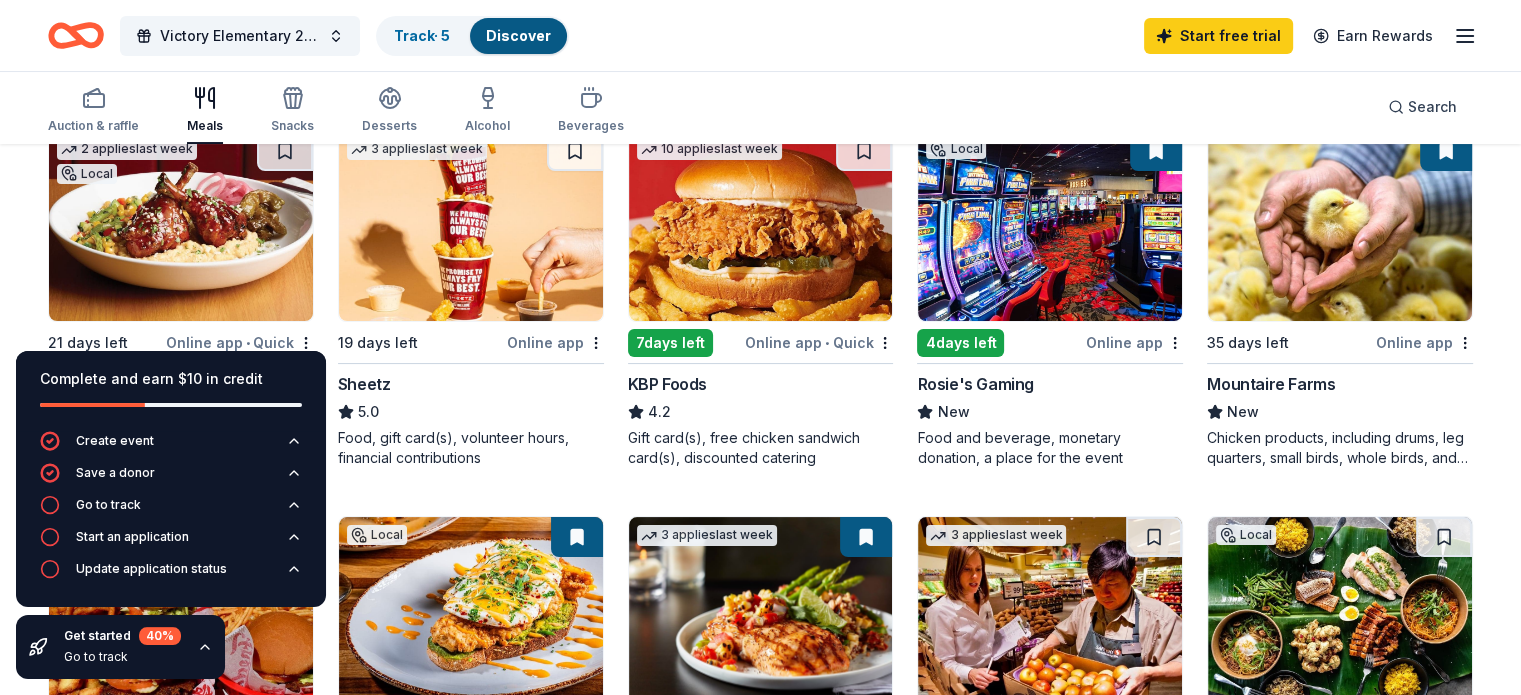 scroll, scrollTop: 300, scrollLeft: 0, axis: vertical 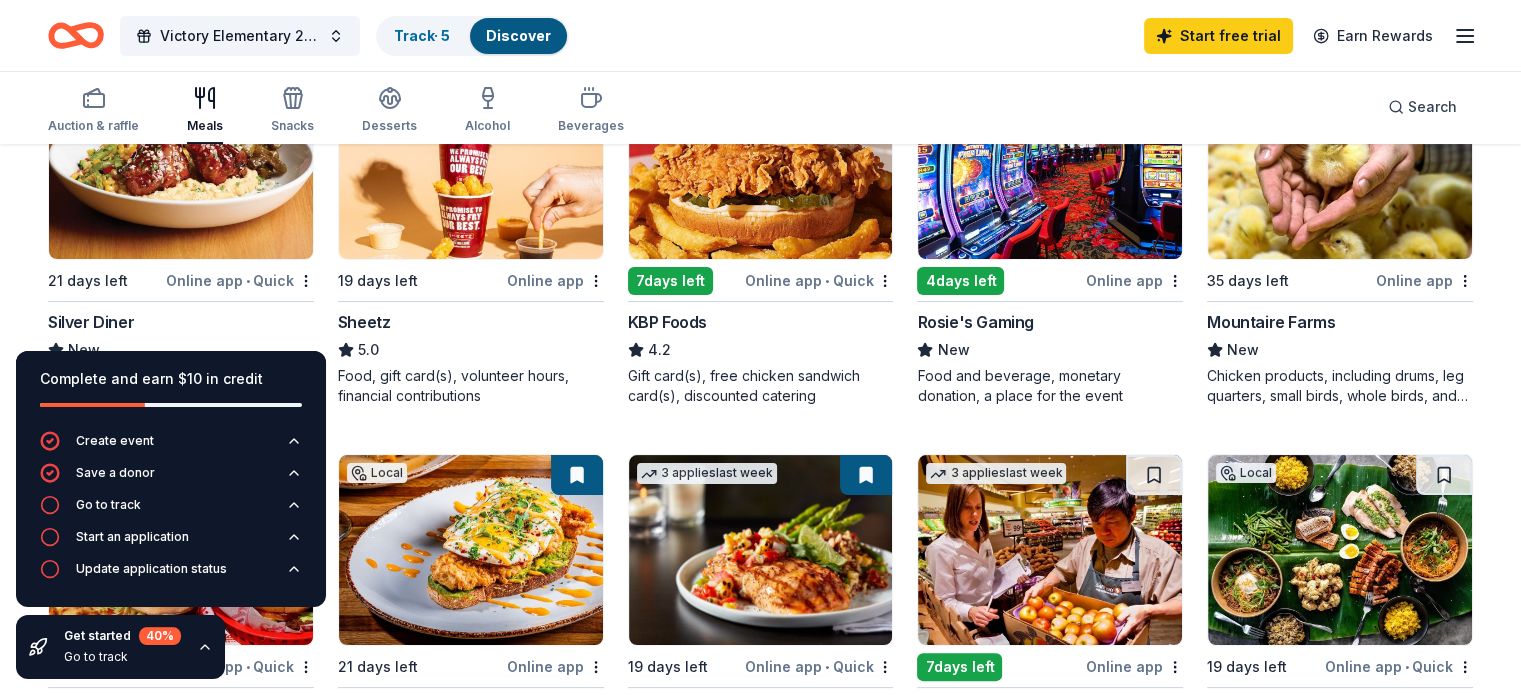 click 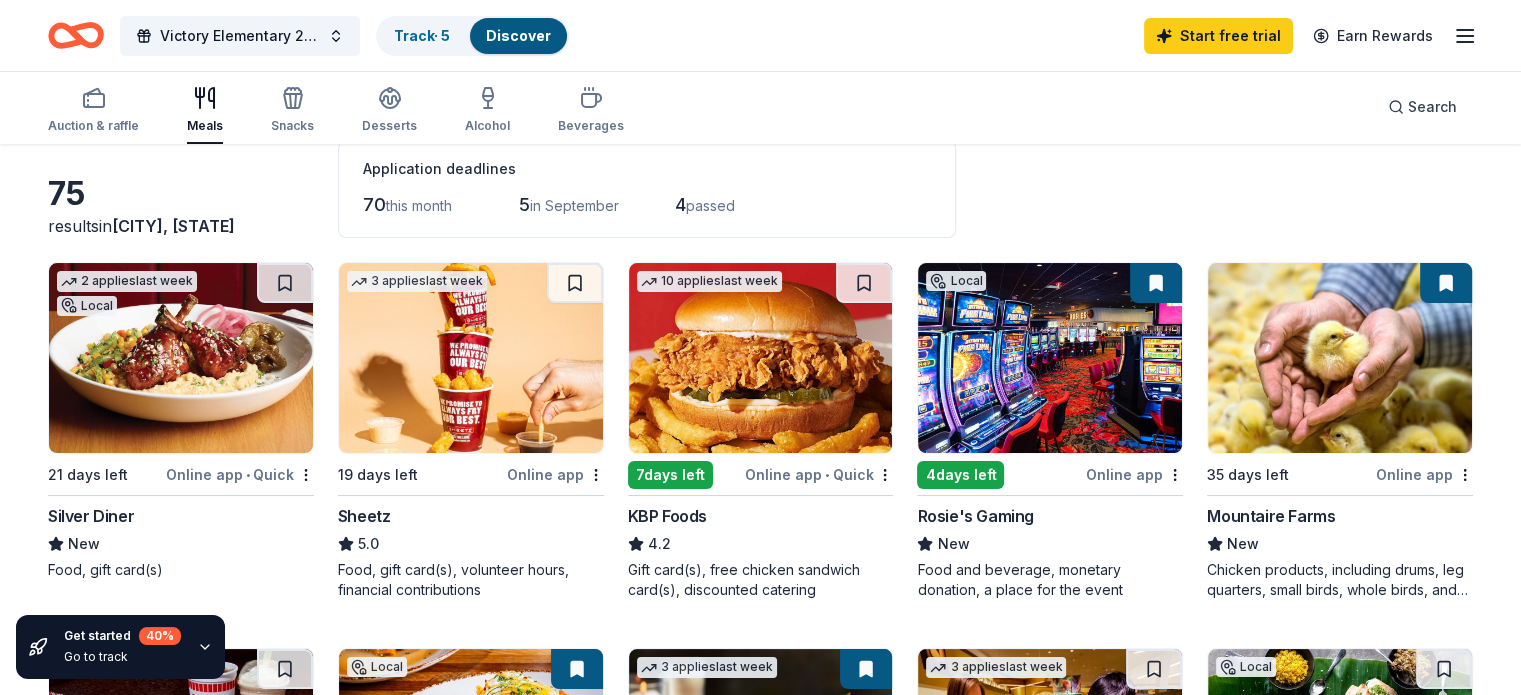 scroll, scrollTop: 0, scrollLeft: 0, axis: both 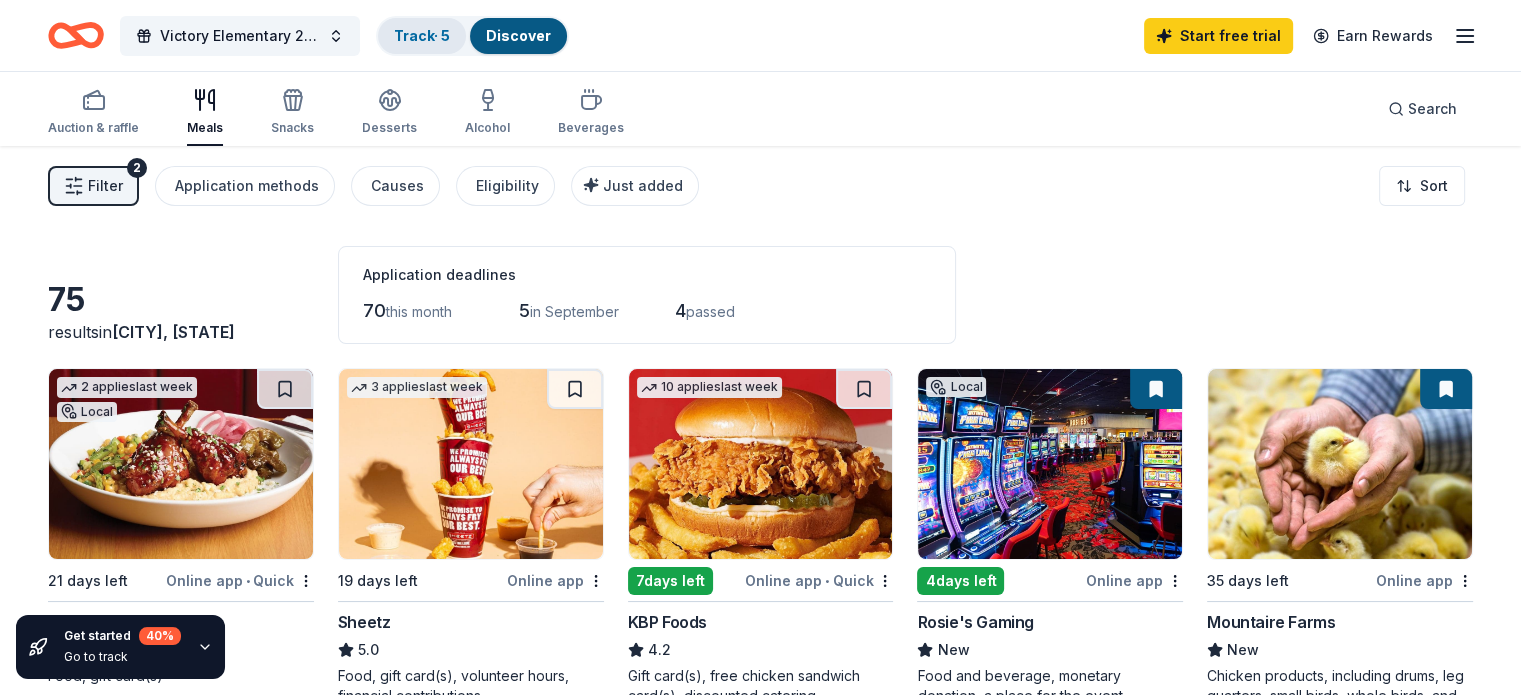click on "Track  · 5" at bounding box center (422, 35) 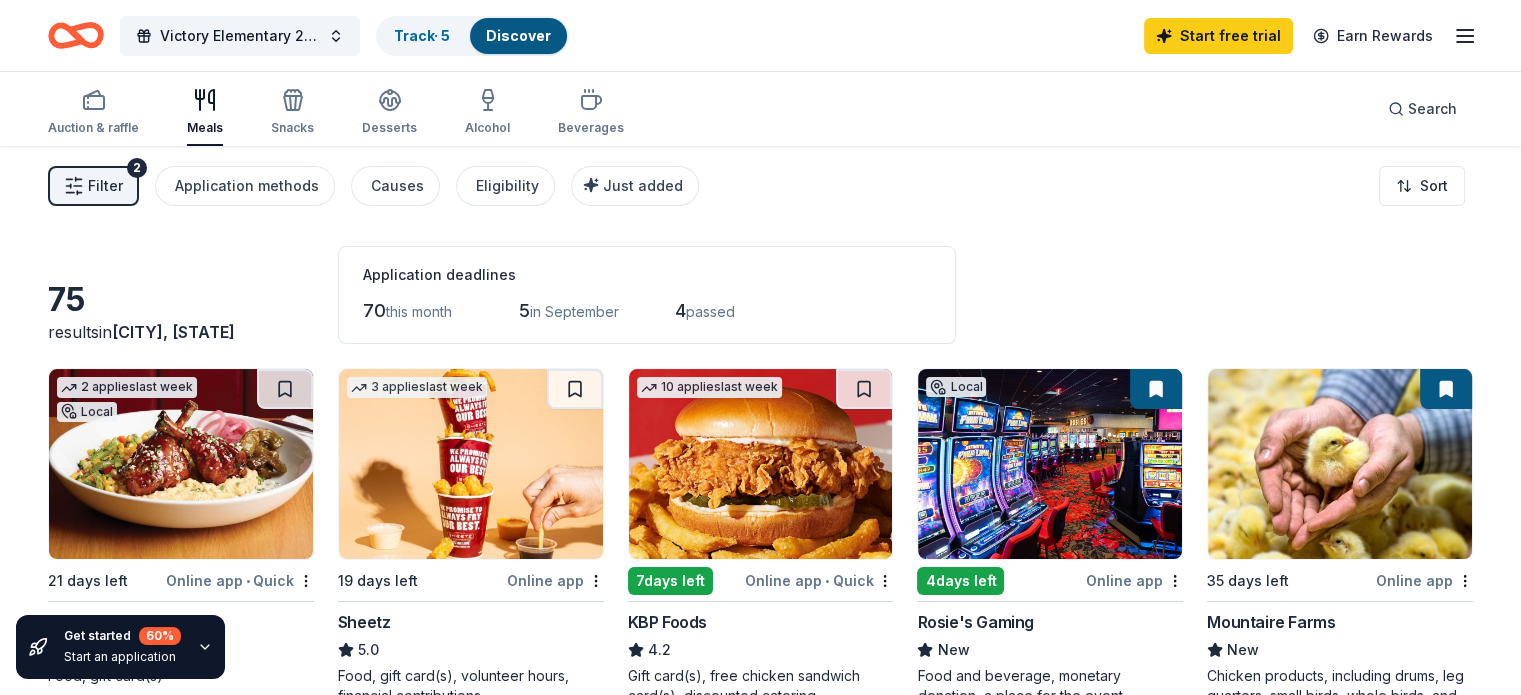 click on "Discover" at bounding box center [518, 36] 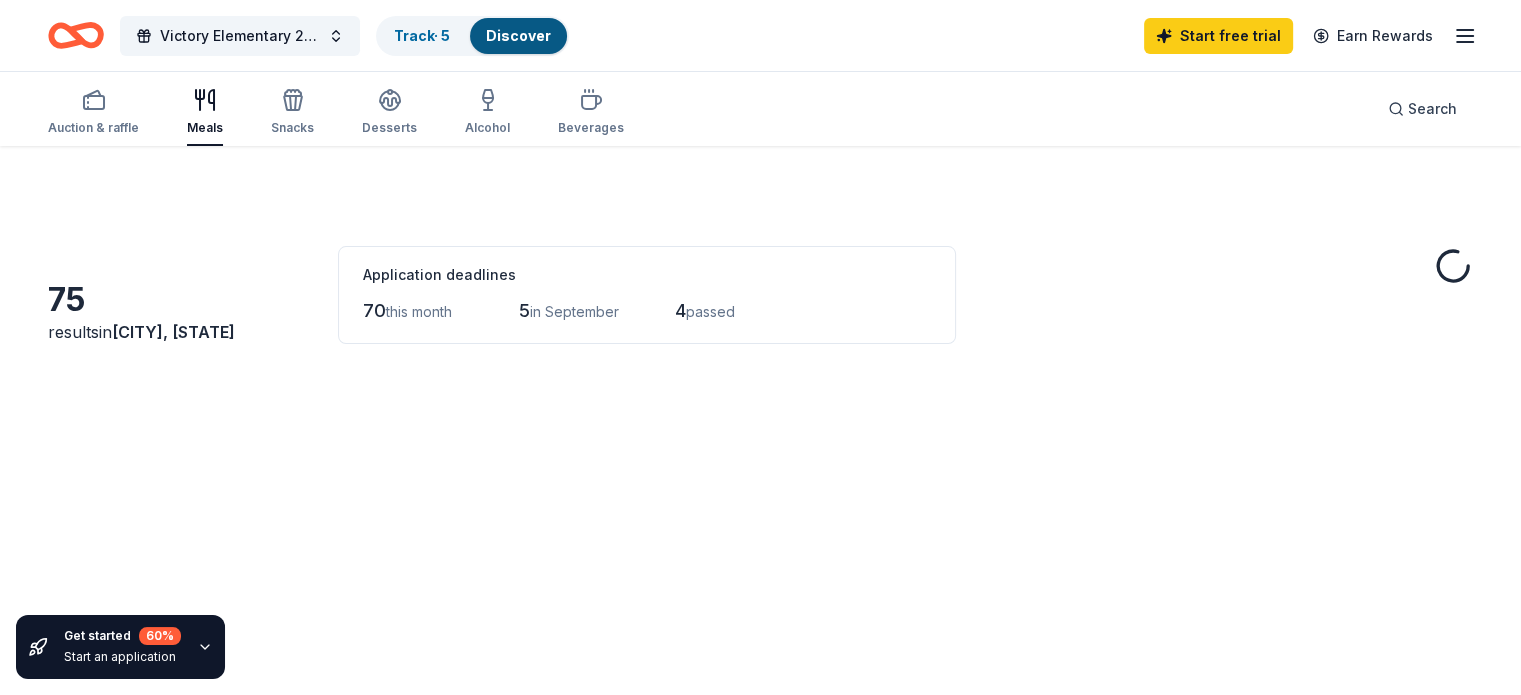 scroll, scrollTop: 0, scrollLeft: 0, axis: both 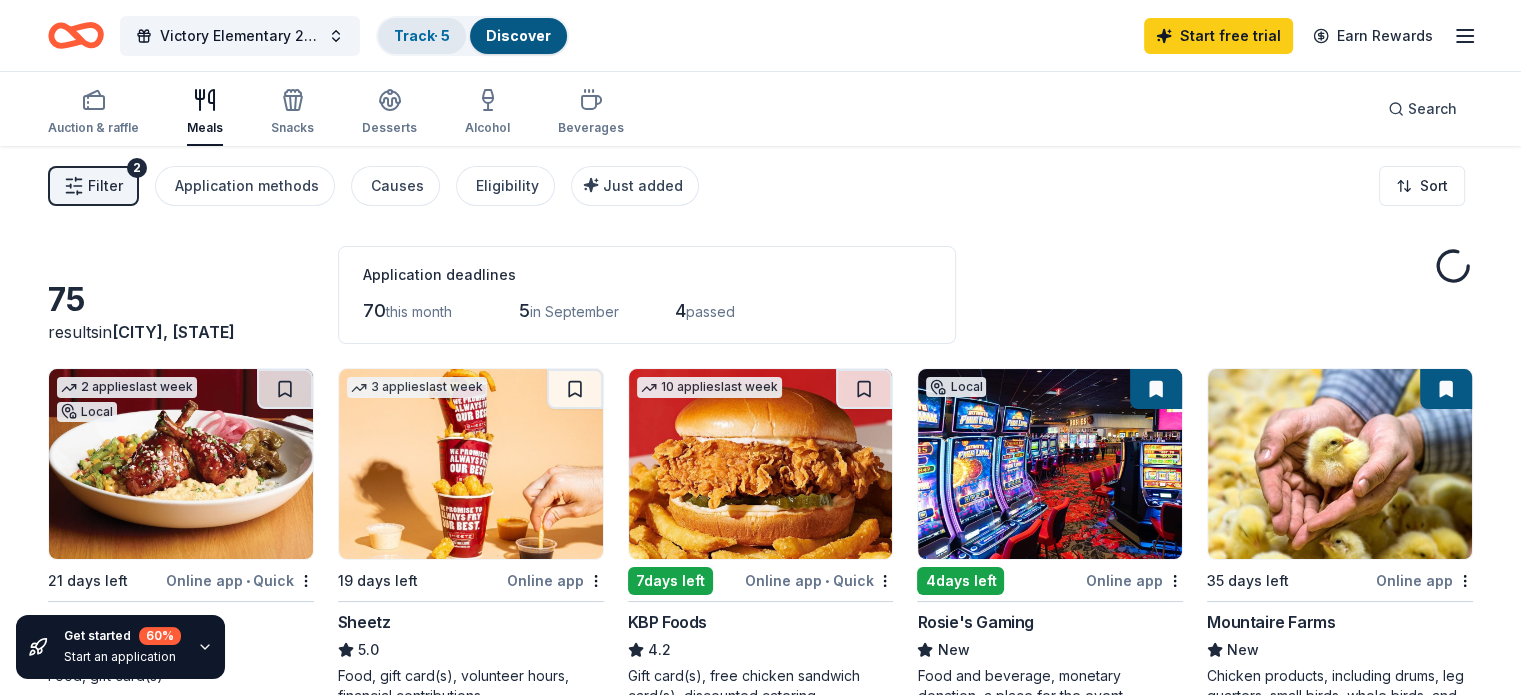 click on "Track  · 5" at bounding box center [422, 35] 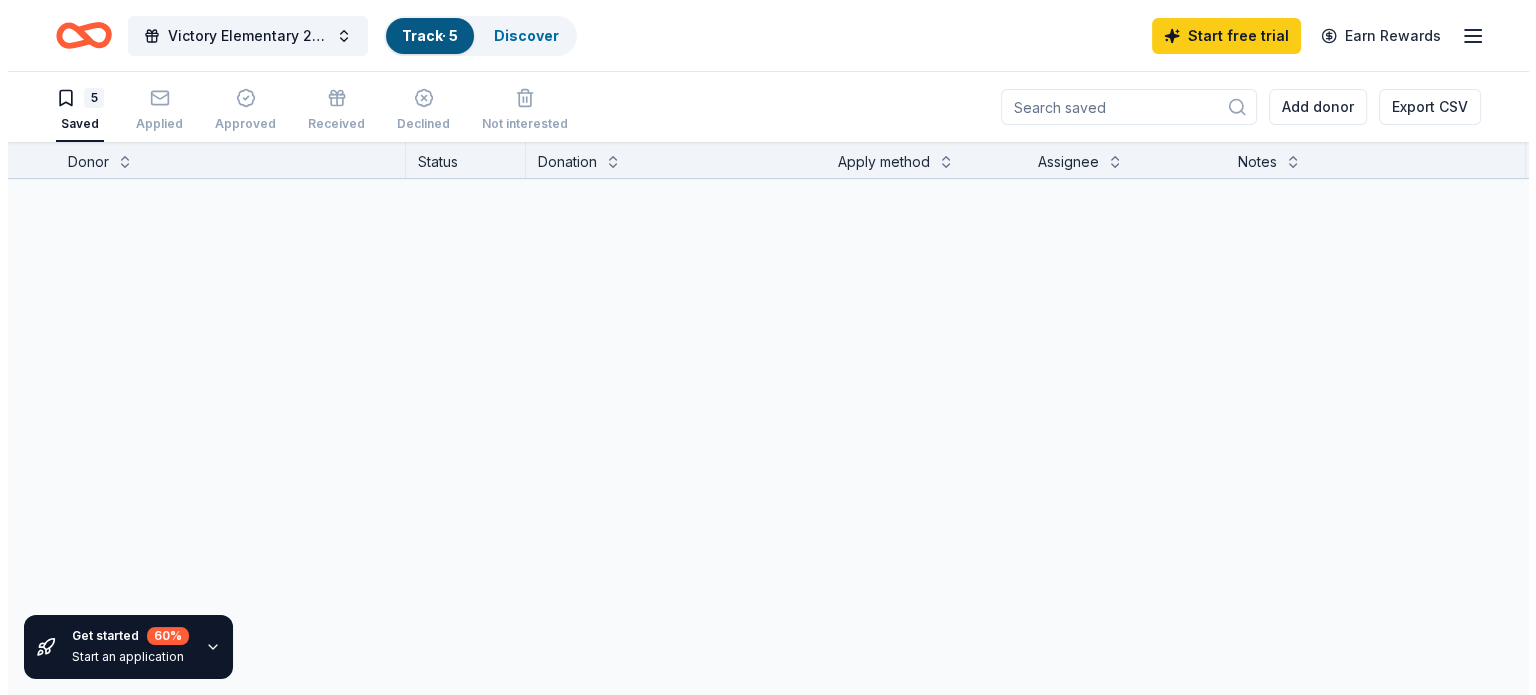 scroll, scrollTop: 0, scrollLeft: 0, axis: both 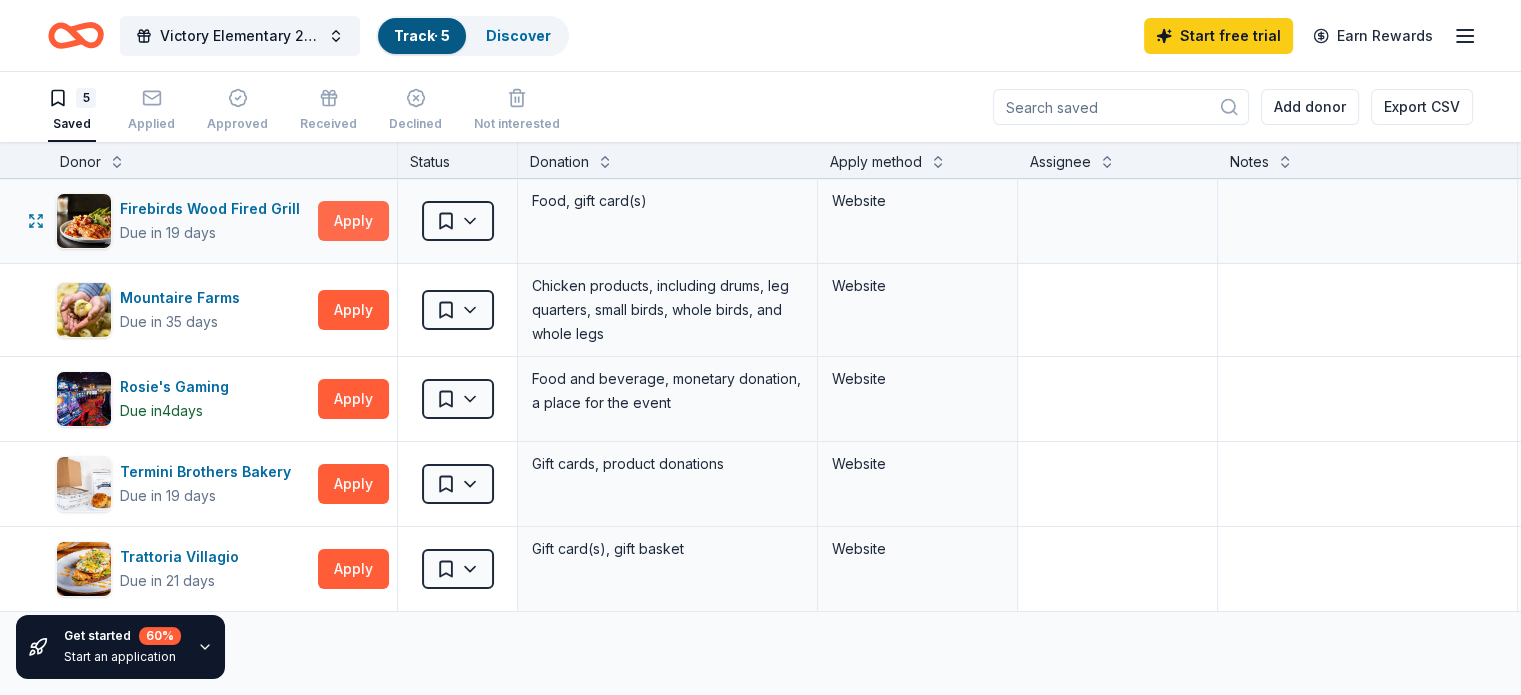 click on "Apply" at bounding box center (353, 221) 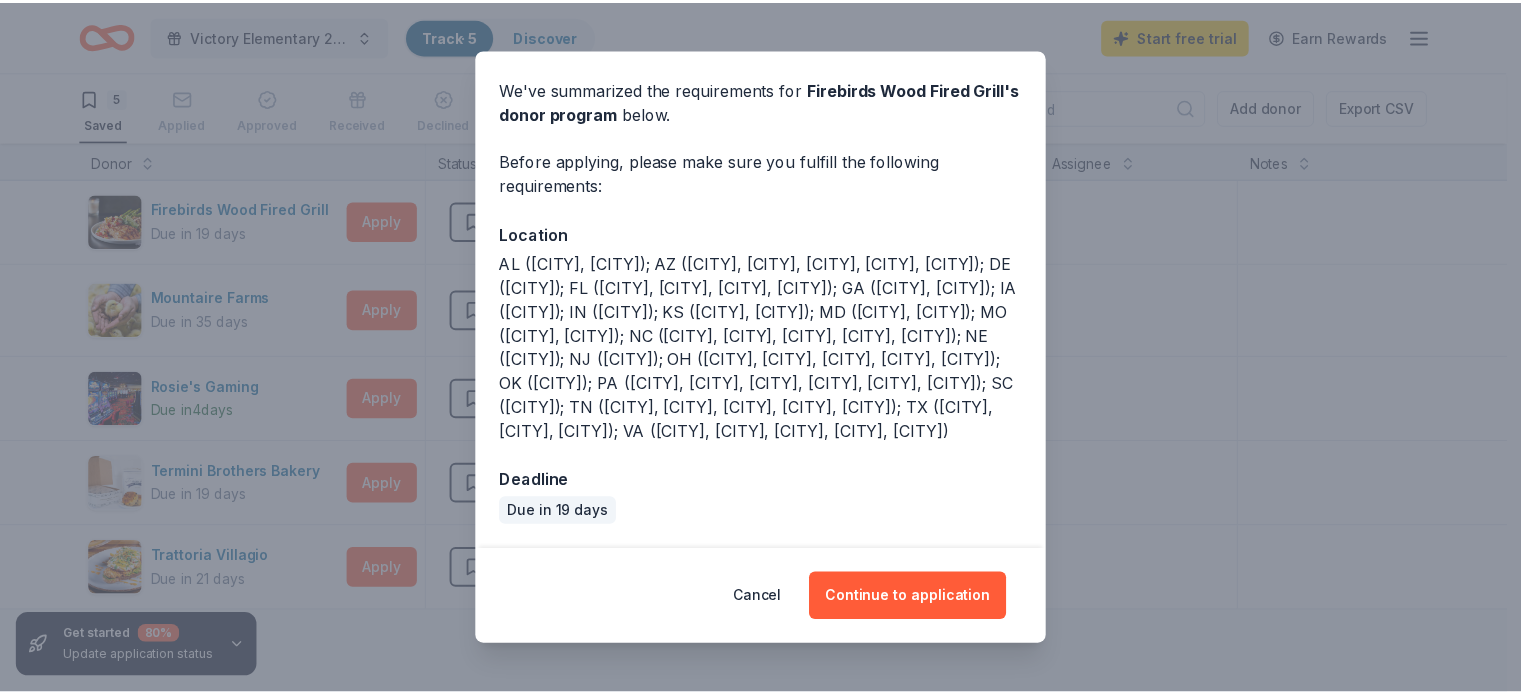 scroll, scrollTop: 164, scrollLeft: 0, axis: vertical 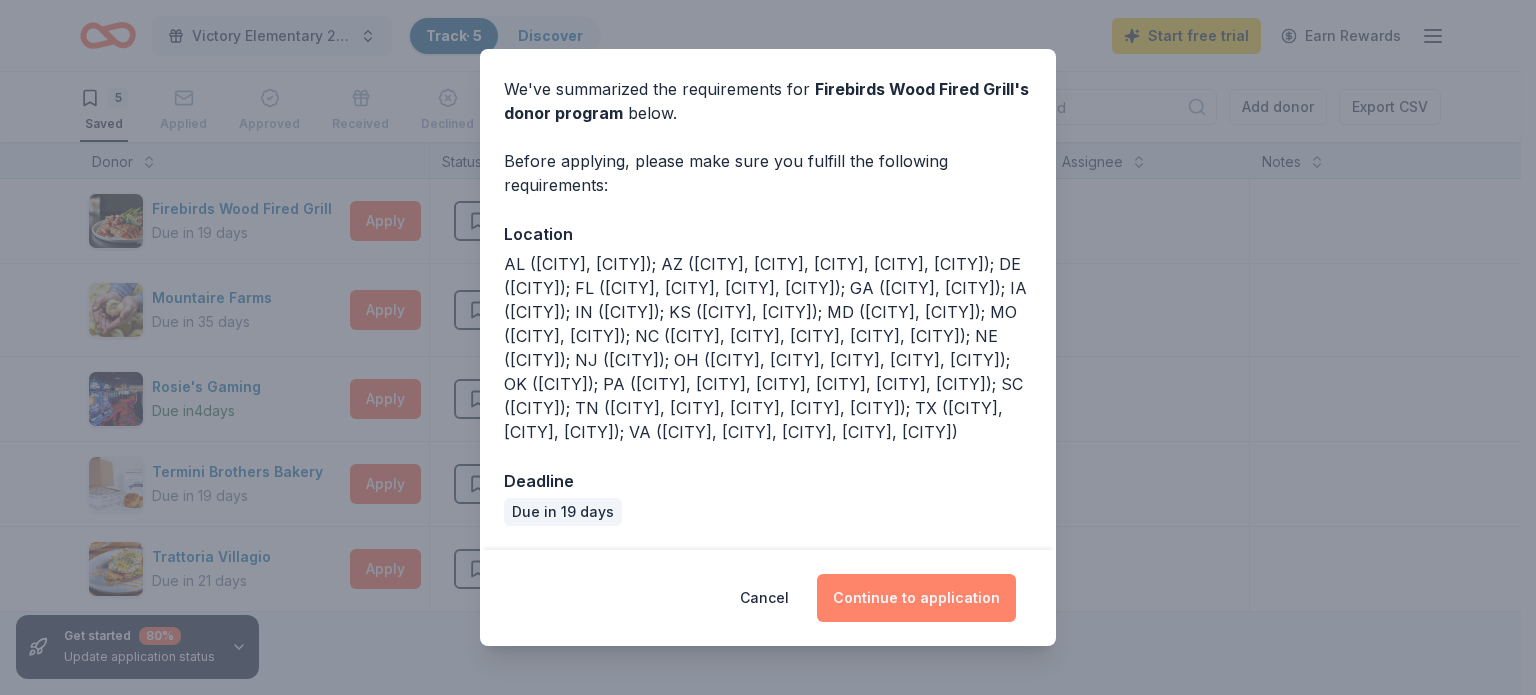 click on "Continue to application" at bounding box center [916, 598] 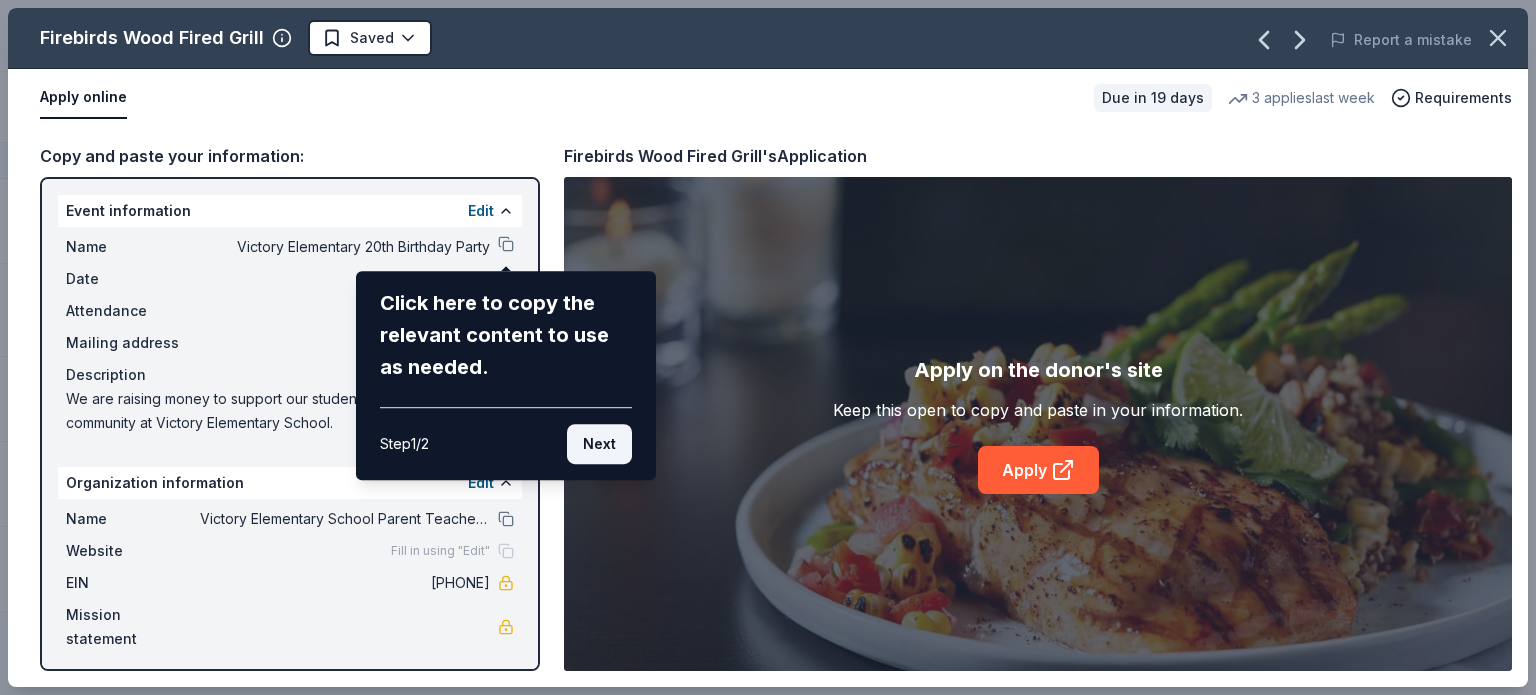 click on "Next" at bounding box center [599, 444] 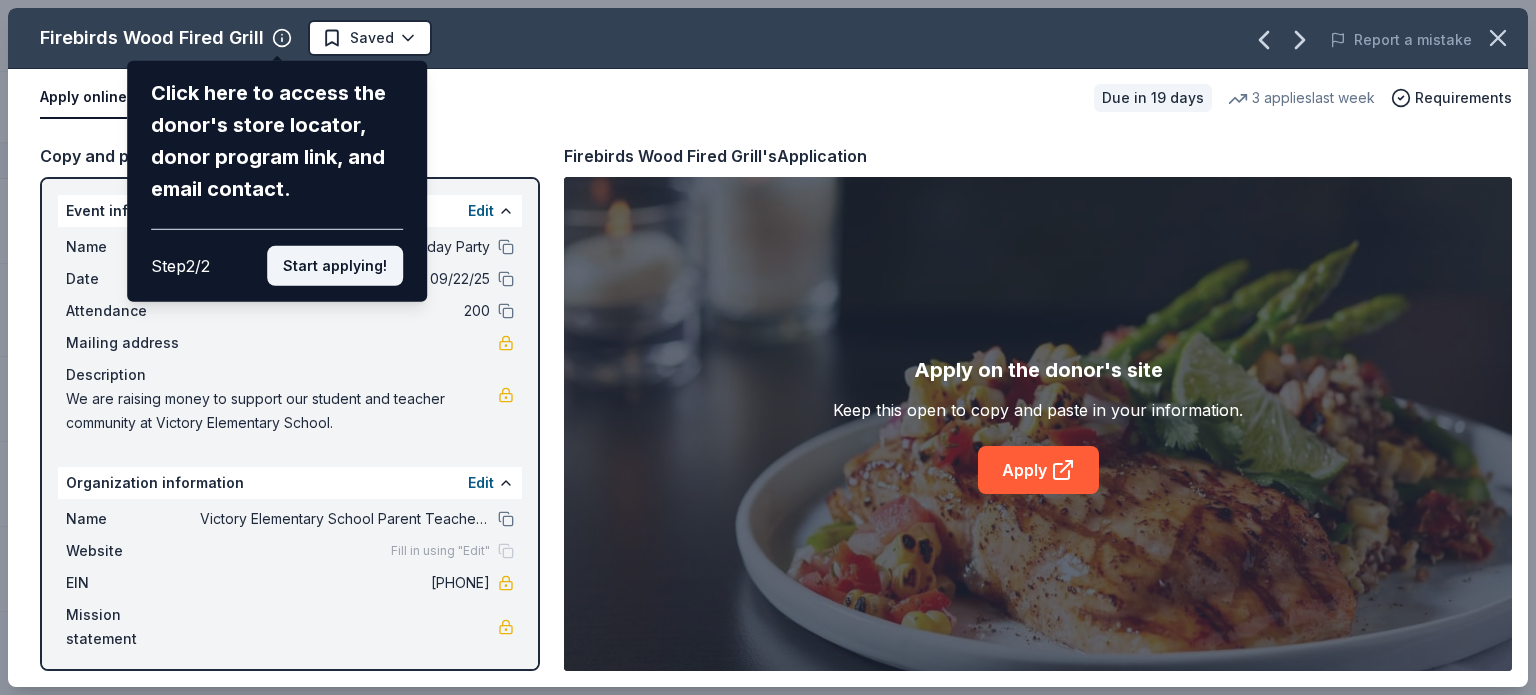 click on "Start applying!" at bounding box center [335, 266] 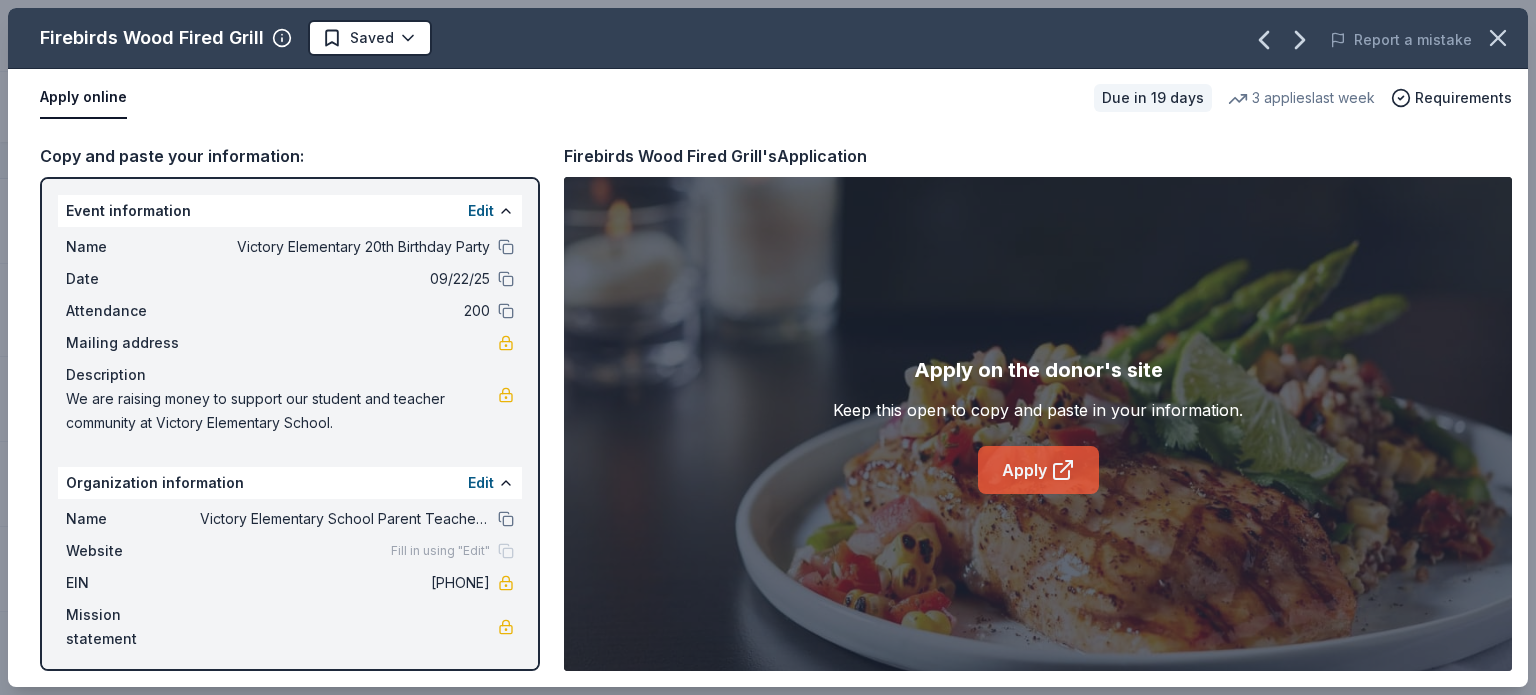 click 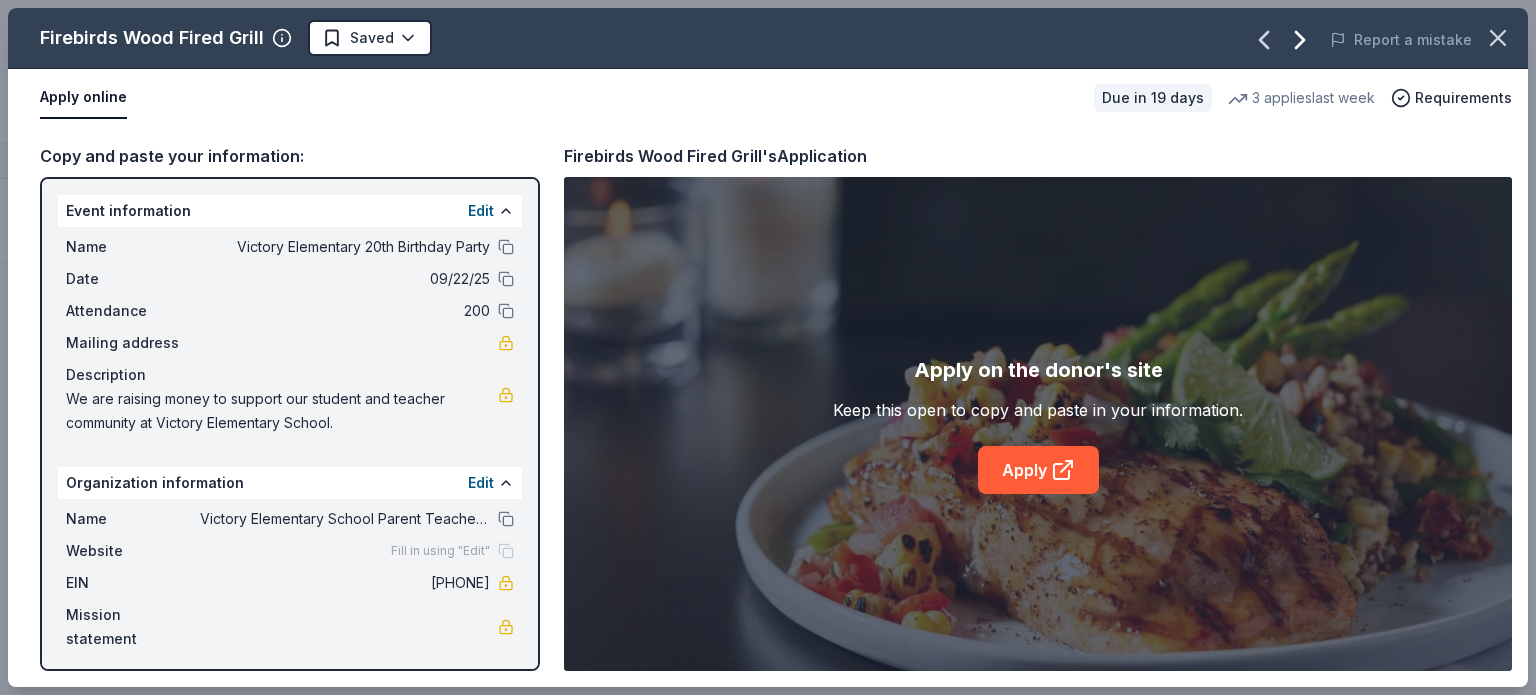 click 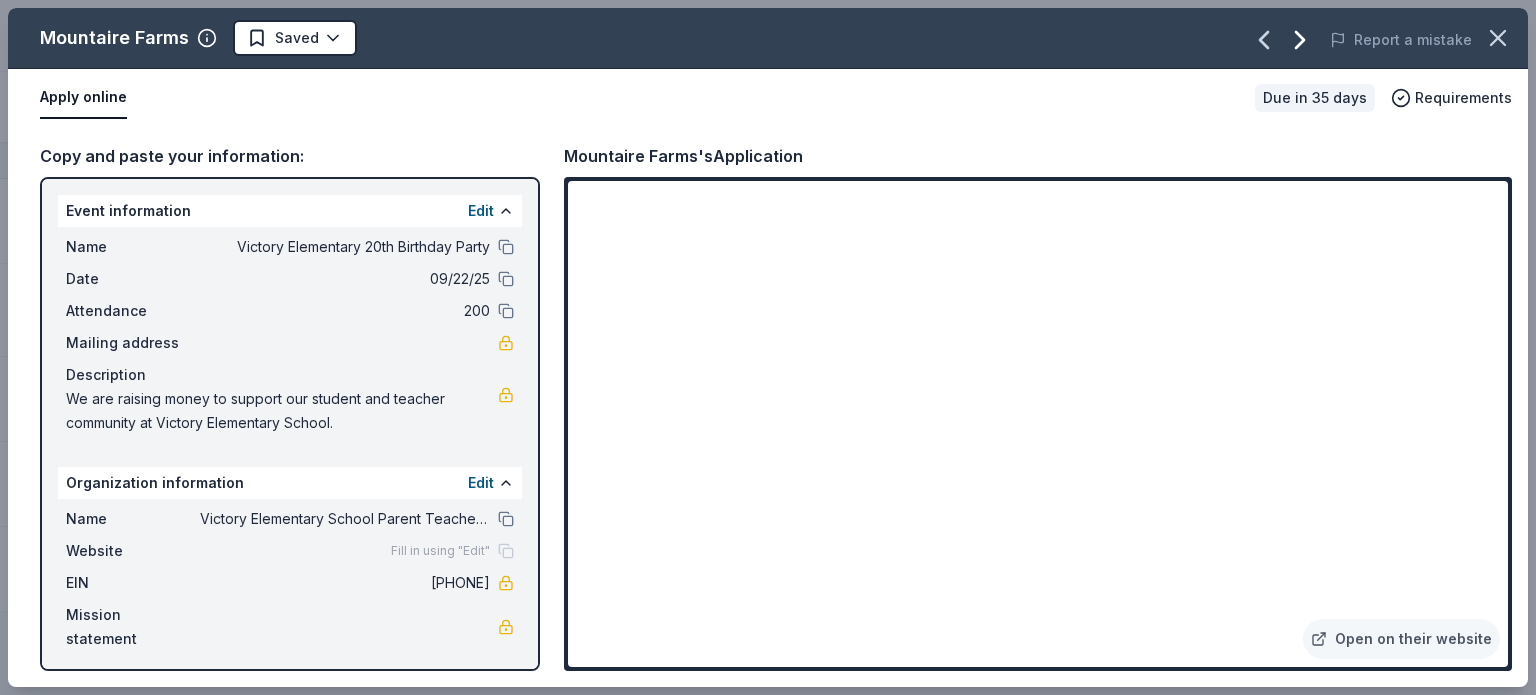 click 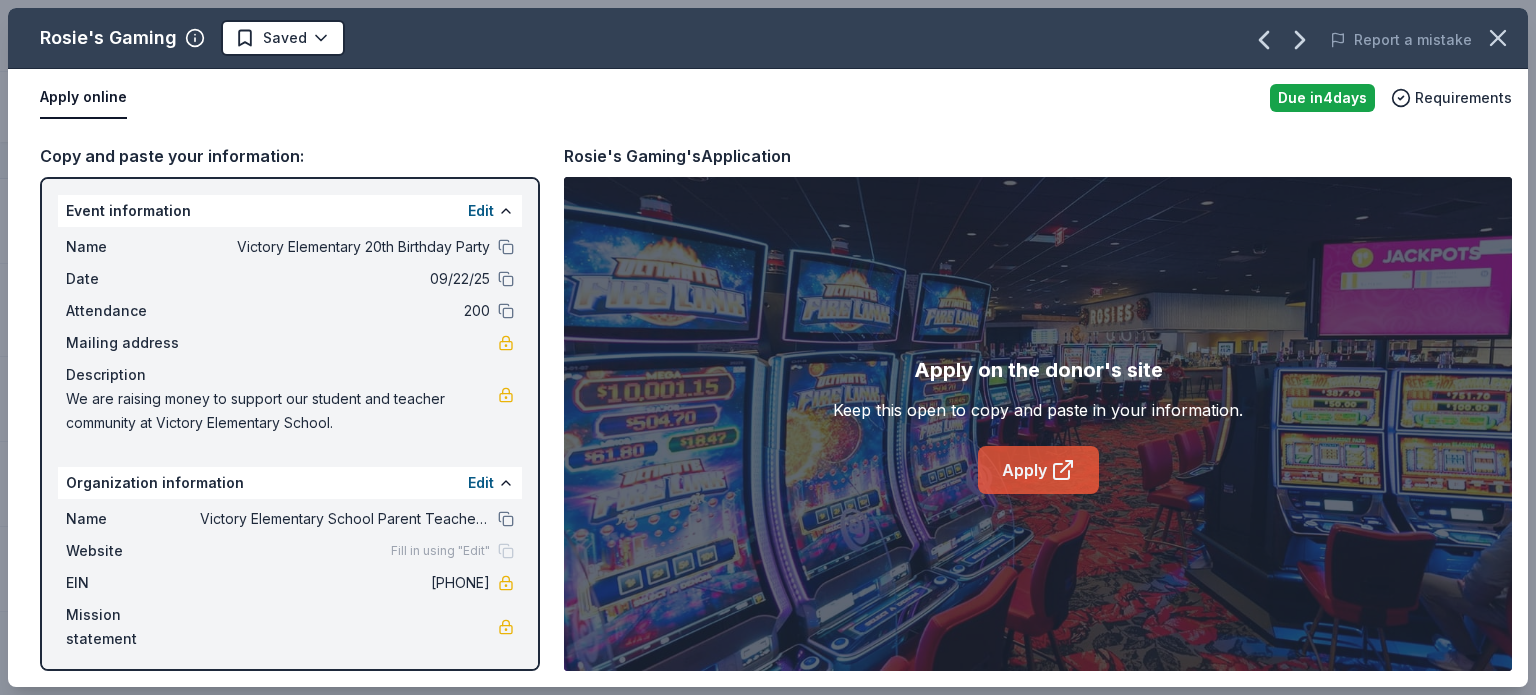 click 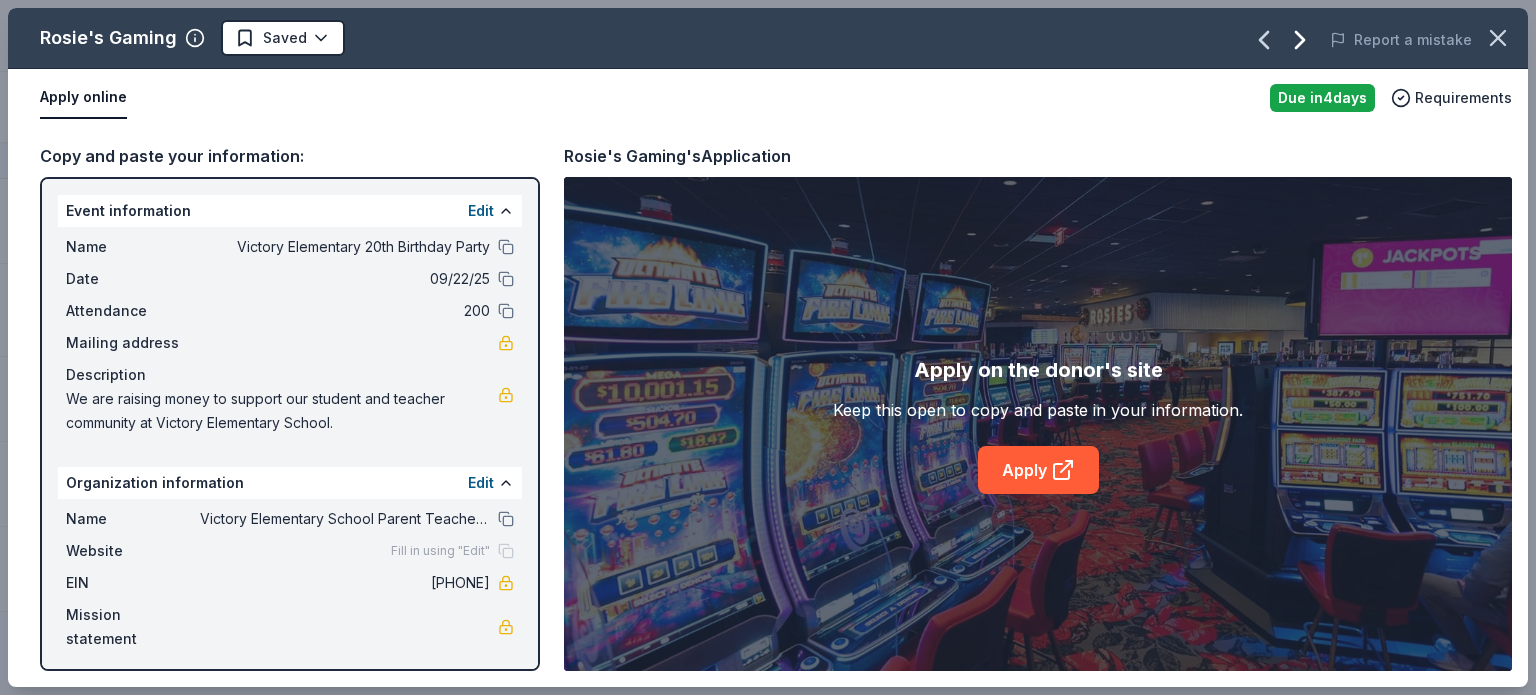 click 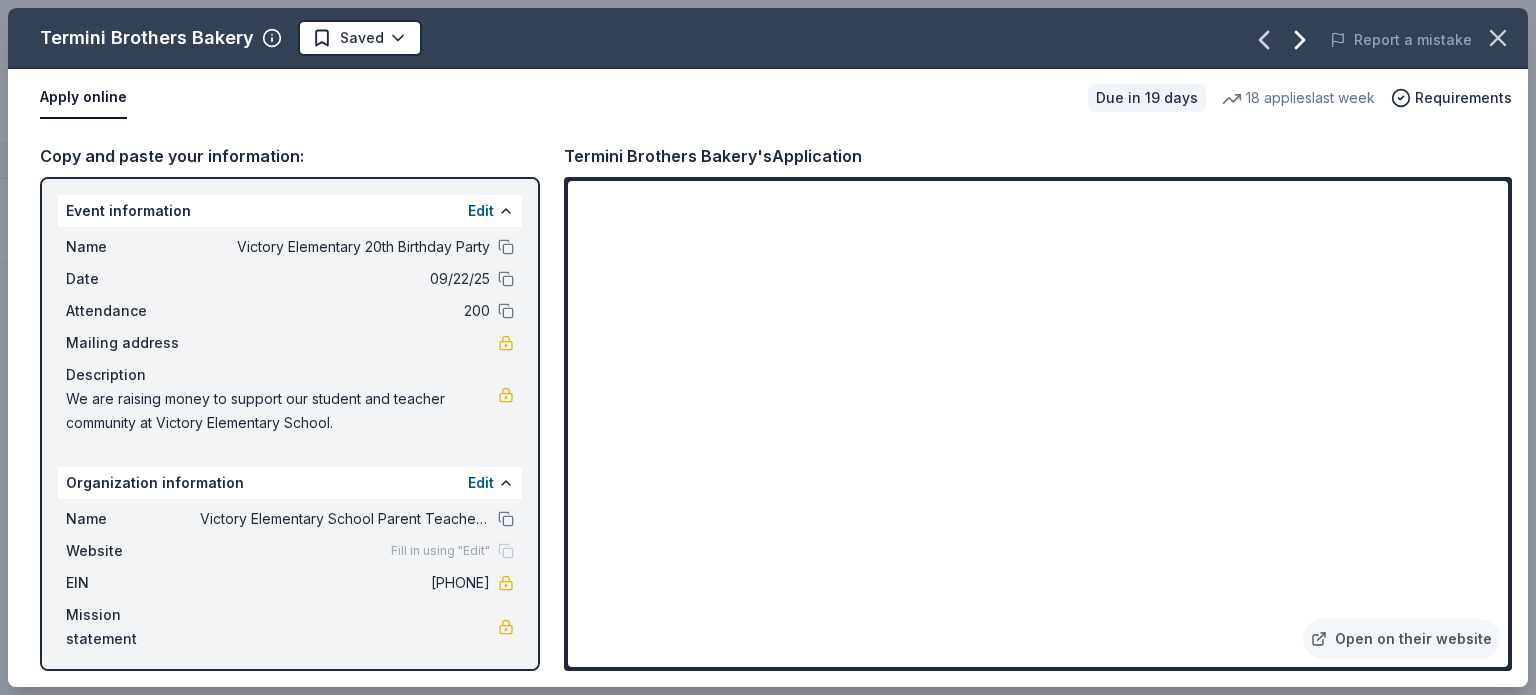 click 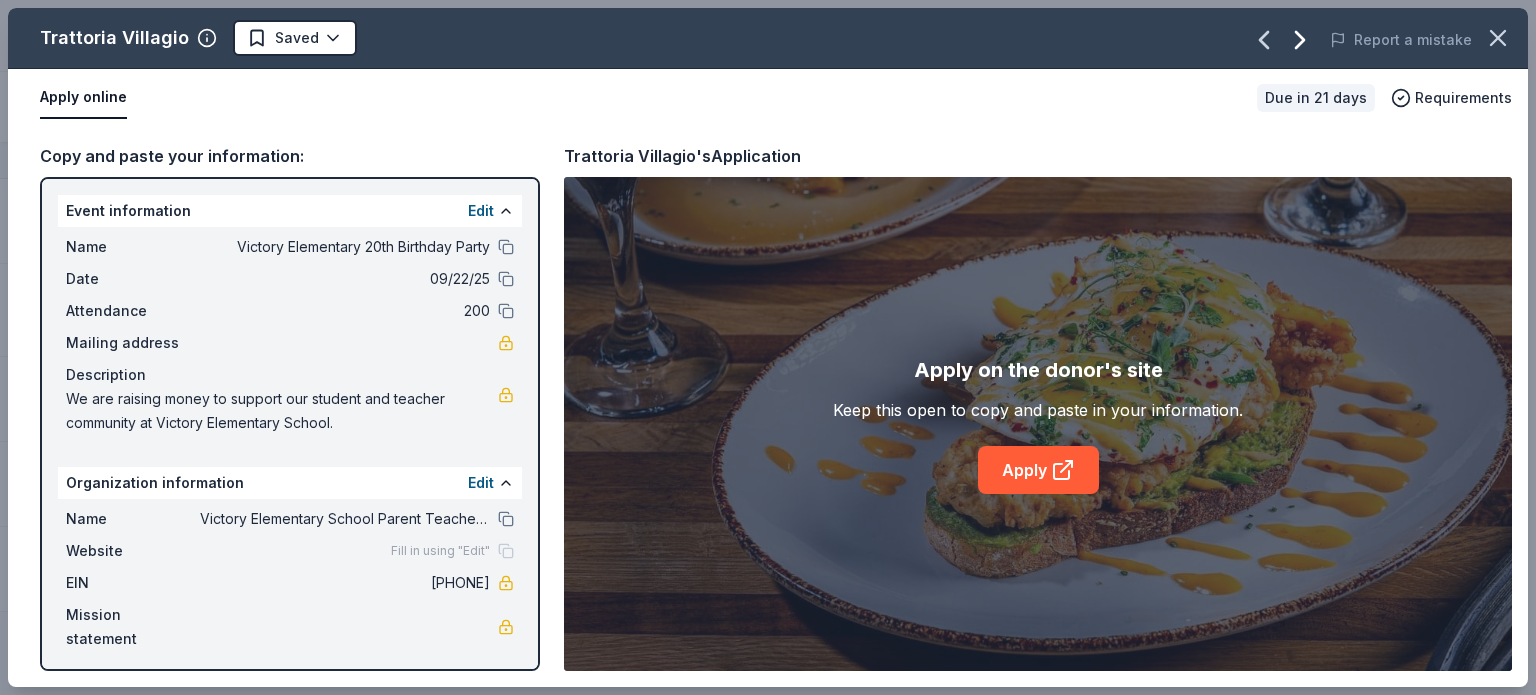 click 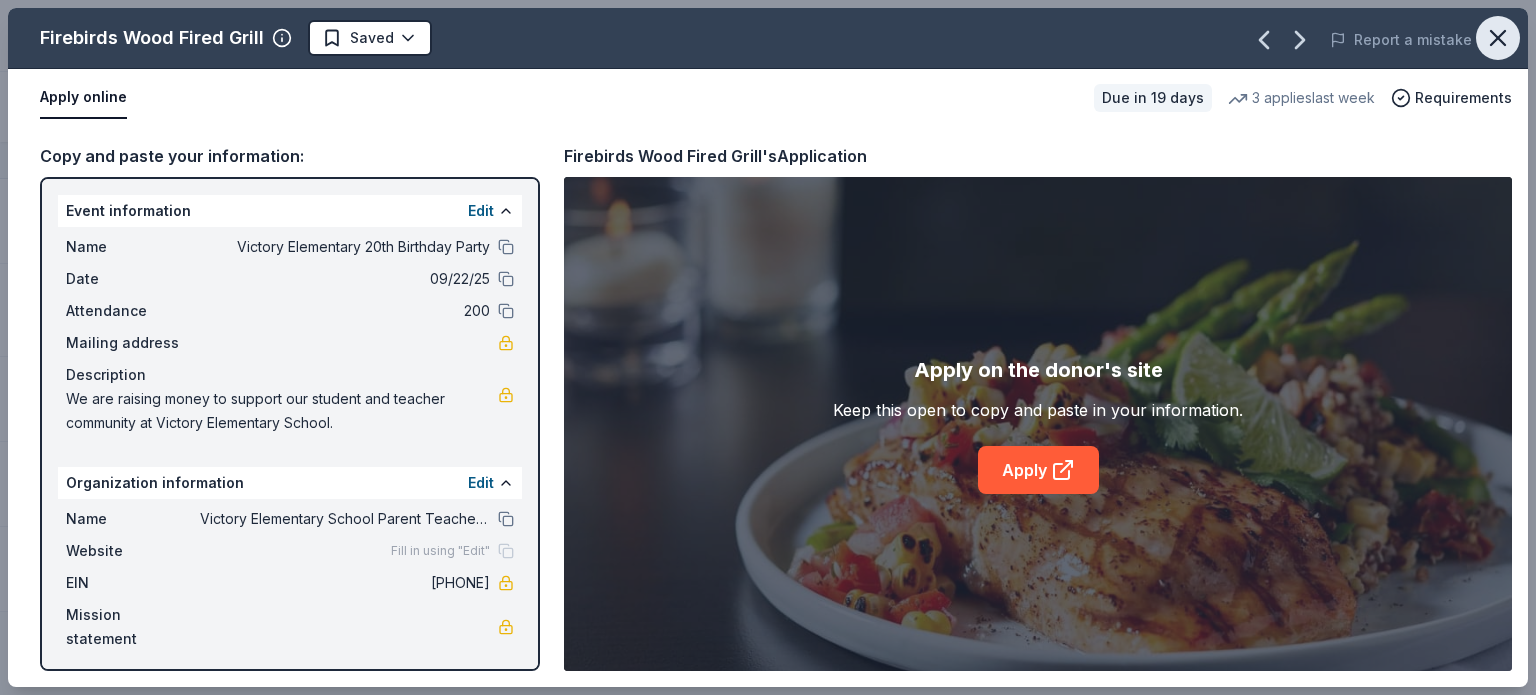 click 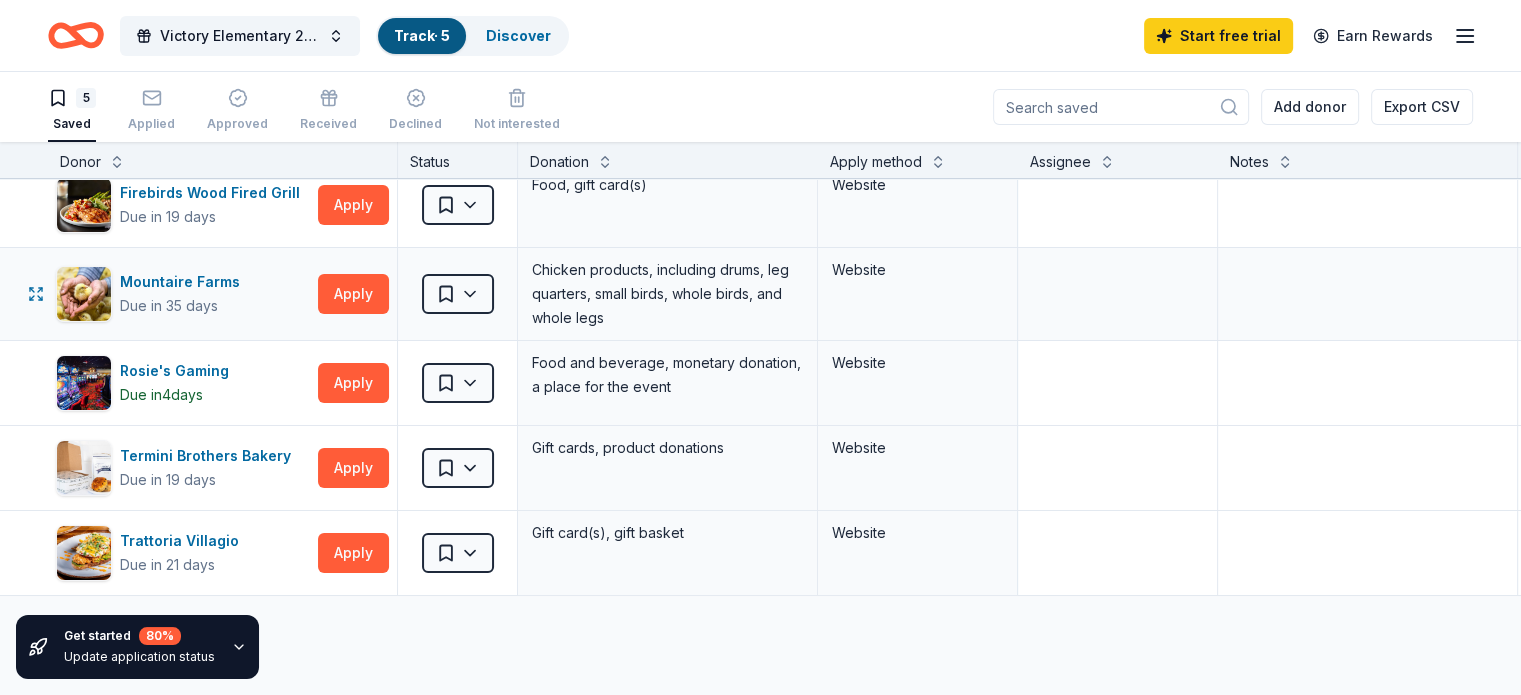 scroll, scrollTop: 0, scrollLeft: 0, axis: both 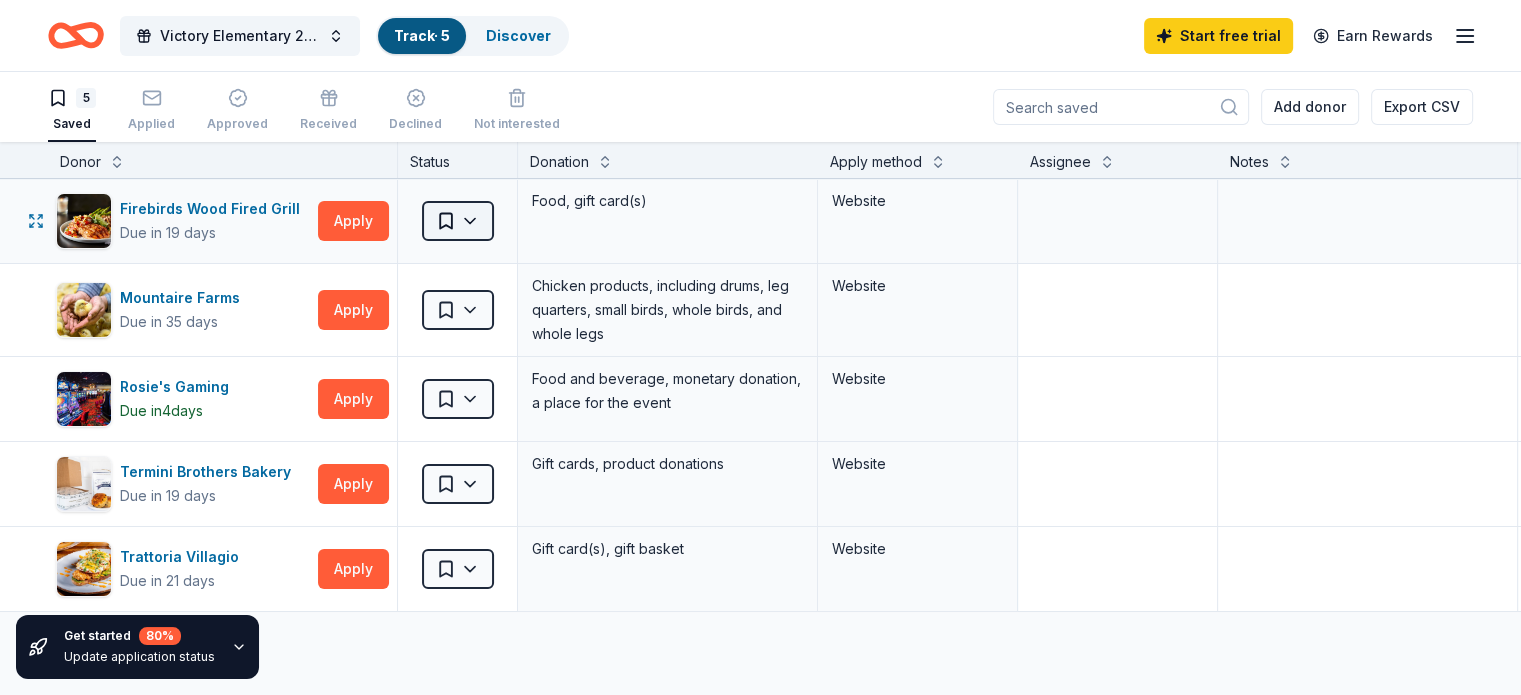 click on "Victory Elementary 20th Birthday Party Track  · 5 Discover Start free  trial Earn Rewards 5 Saved Applied Approved Received Declined Not interested Add donor Export CSV Get started 80 % Update application status Donor Status Donation Apply method Assignee Notes Firebirds Wood Fired Grill Due in 19 days Apply Saved Food, gift card(s) Website Mountaire Farms Due in 35 days Apply Saved Chicken products, including drums, leg quarters, small birds, whole birds, and whole legs Website Rosie's Gaming Due in  4  days Apply Saved Food and beverage, monetary donation, a place for the event Website Termini Brothers Bakery Due in 19 days Apply Saved Gift cards, product donations Website Trattoria Villagio Due in 21 days Apply Saved Gift card(s), gift basket Website   Discover more donors Saved" at bounding box center (760, 347) 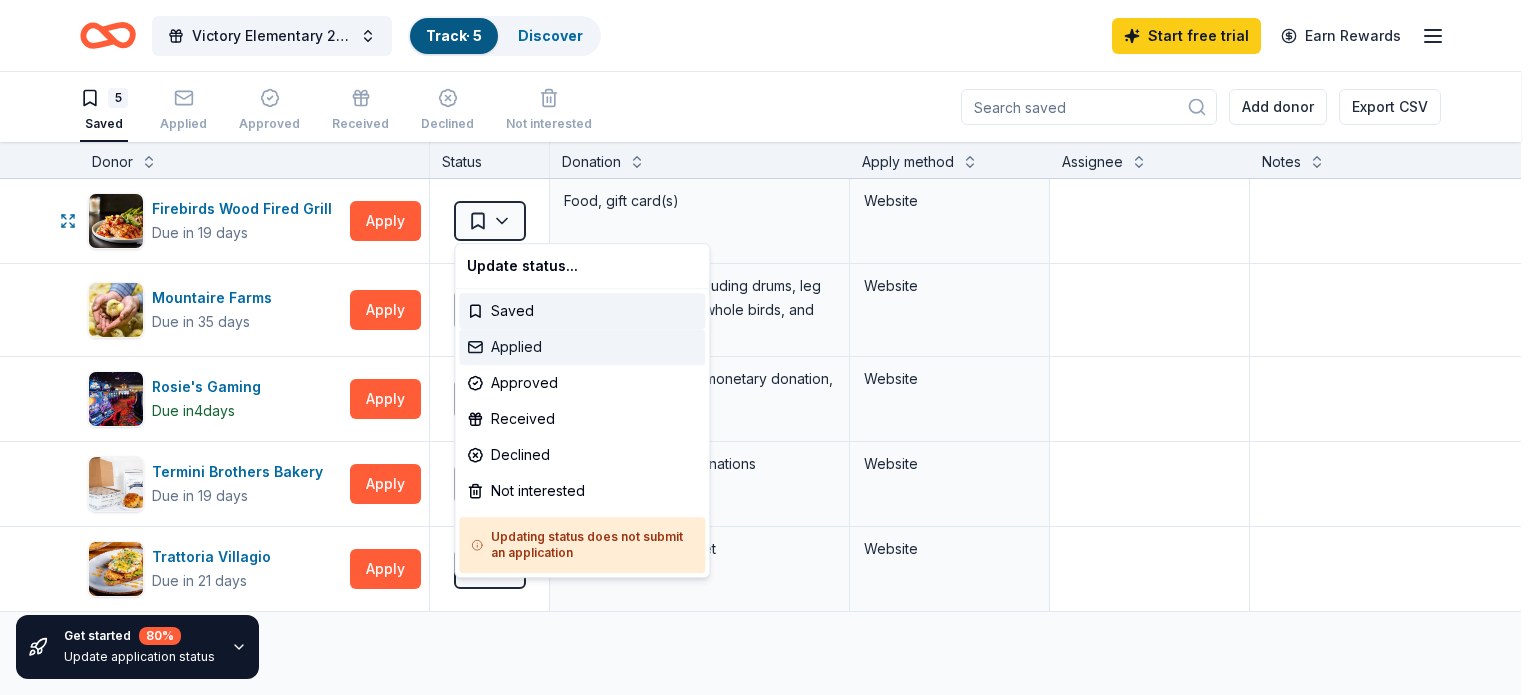 click on "Applied" at bounding box center (582, 347) 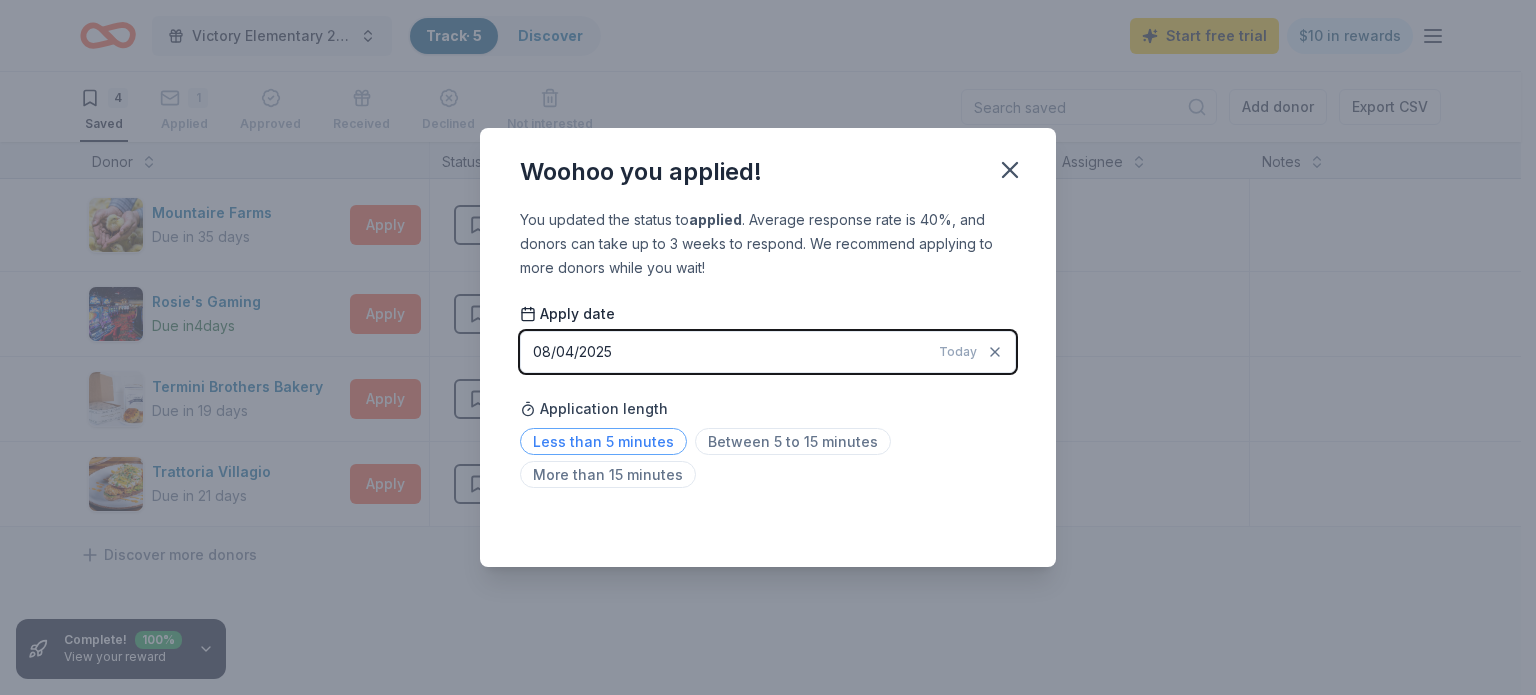 click on "Less than 5 minutes" at bounding box center [603, 441] 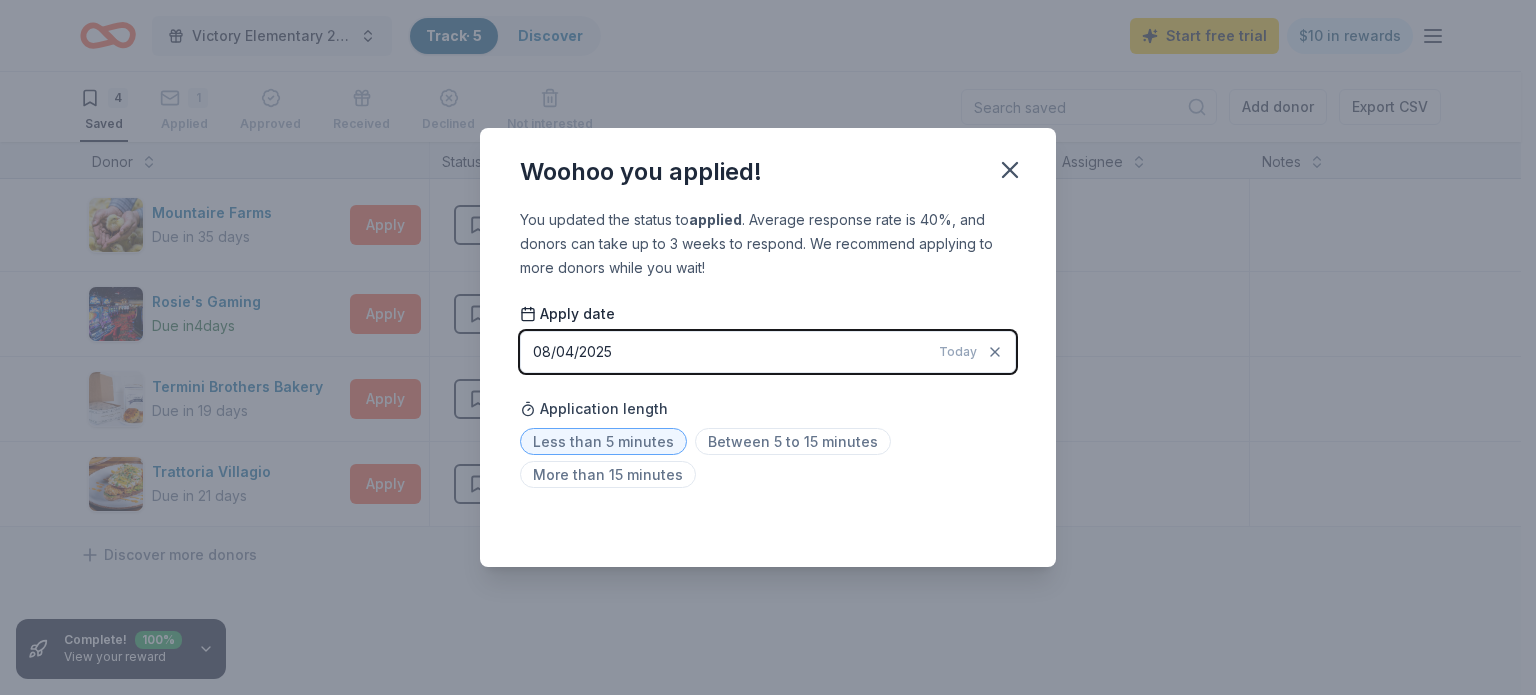 click on "Today" at bounding box center [958, 352] 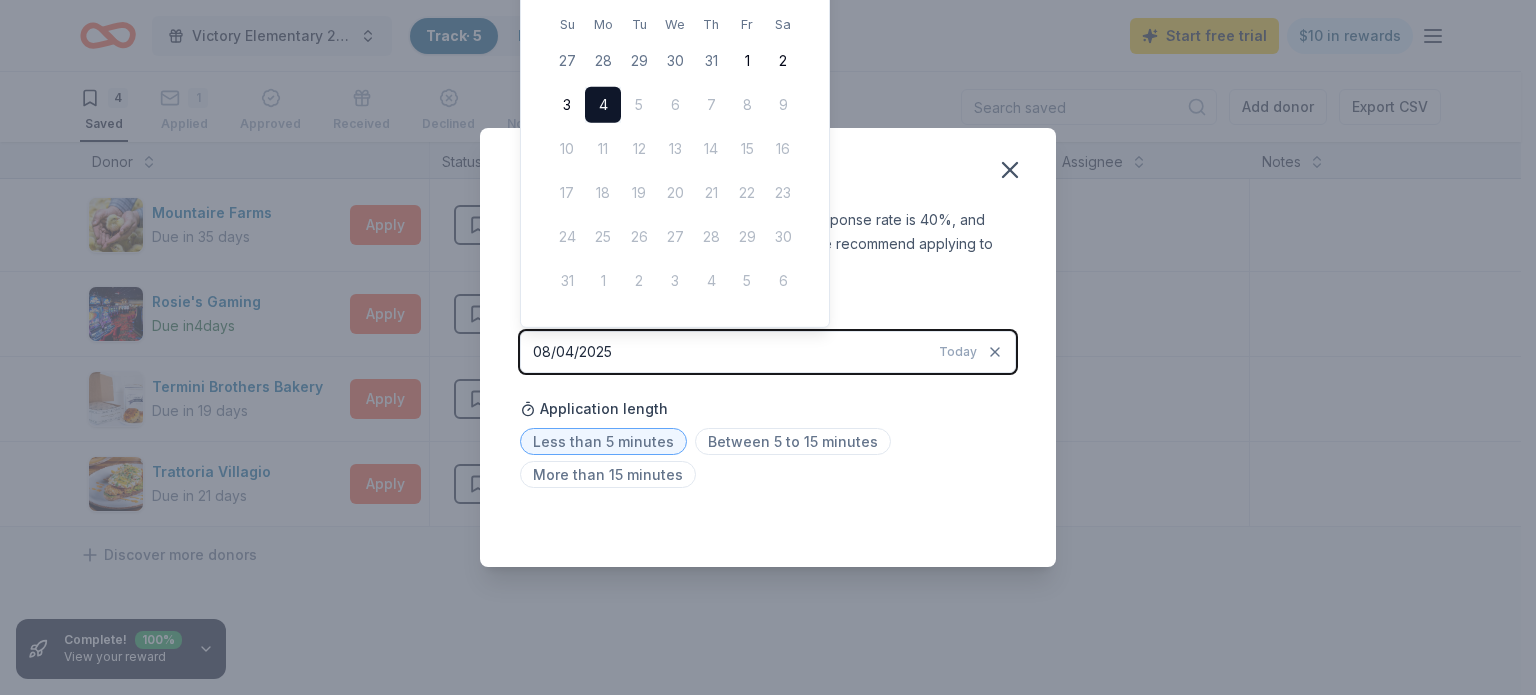 click on "08/04/2025 Today" at bounding box center (768, 352) 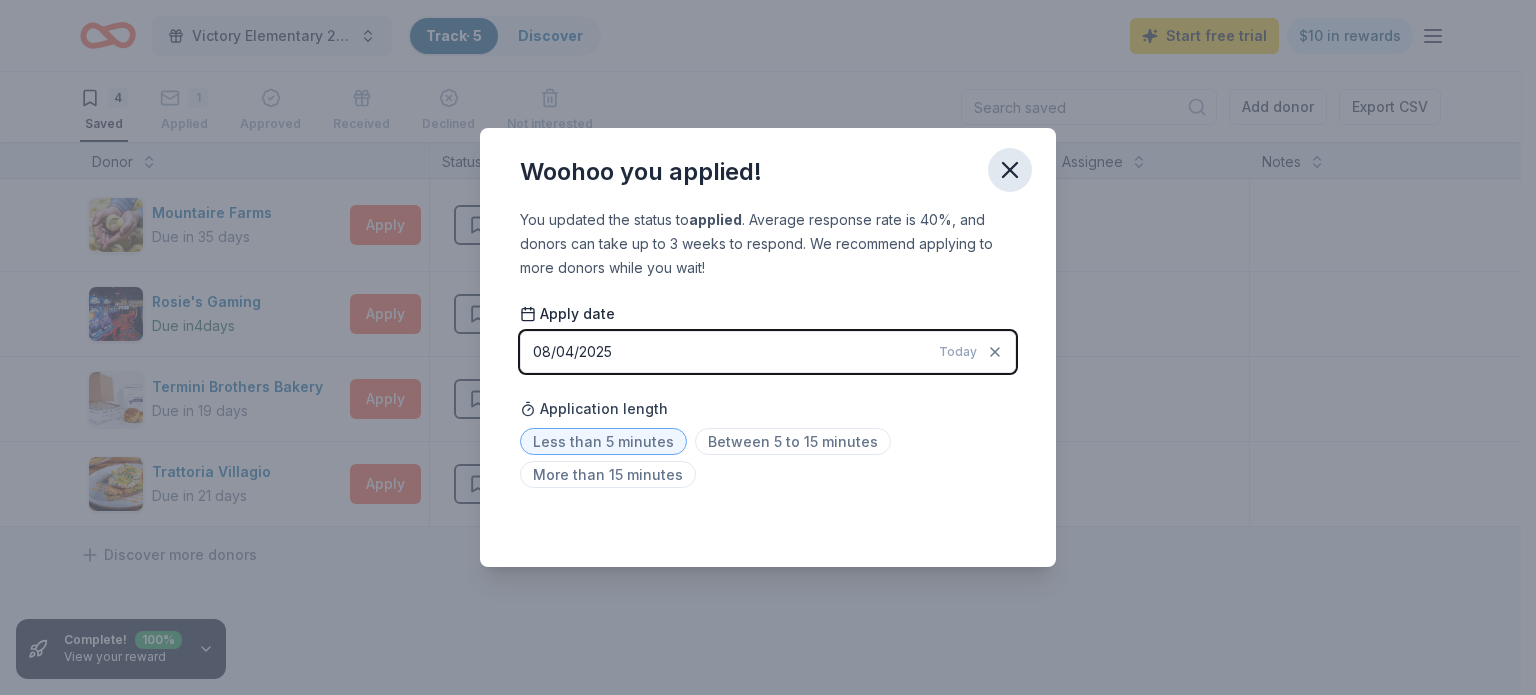 click 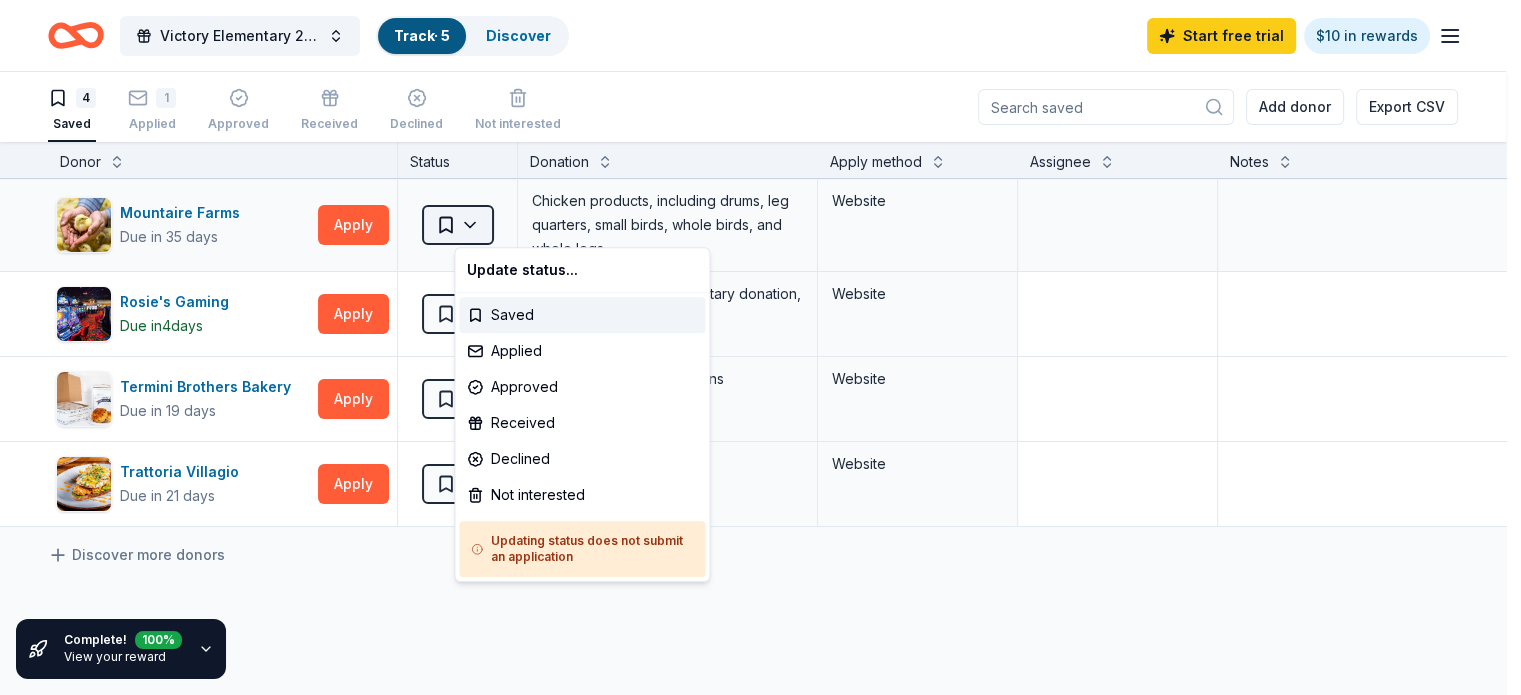 click on "Victory Elementary 20th Birthday Party Track  · 5 Discover Start free  trial $10 in rewards 4 Saved 1 Applied Approved Received Declined Not interested Add donor Export CSV Complete! 100 % View your reward Donor Status Donation Apply method Assignee Notes Mountaire Farms Due in 35 days Apply Saved Chicken products, including drums, leg quarters, small birds, whole birds, and whole legs Website Rosie's Gaming Due in  4  days Apply Saved Food and beverage, monetary donation, a place for the event Website Termini Brothers Bakery Due in 19 days Apply Saved Gift cards, product donations Website Trattoria Villagio Due in 21 days Apply Saved Gift card(s), gift basket Website   Discover more donors Saved Update status... Saved Applied Approved Received Declined Not interested Updating status does not submit an application" at bounding box center (760, 347) 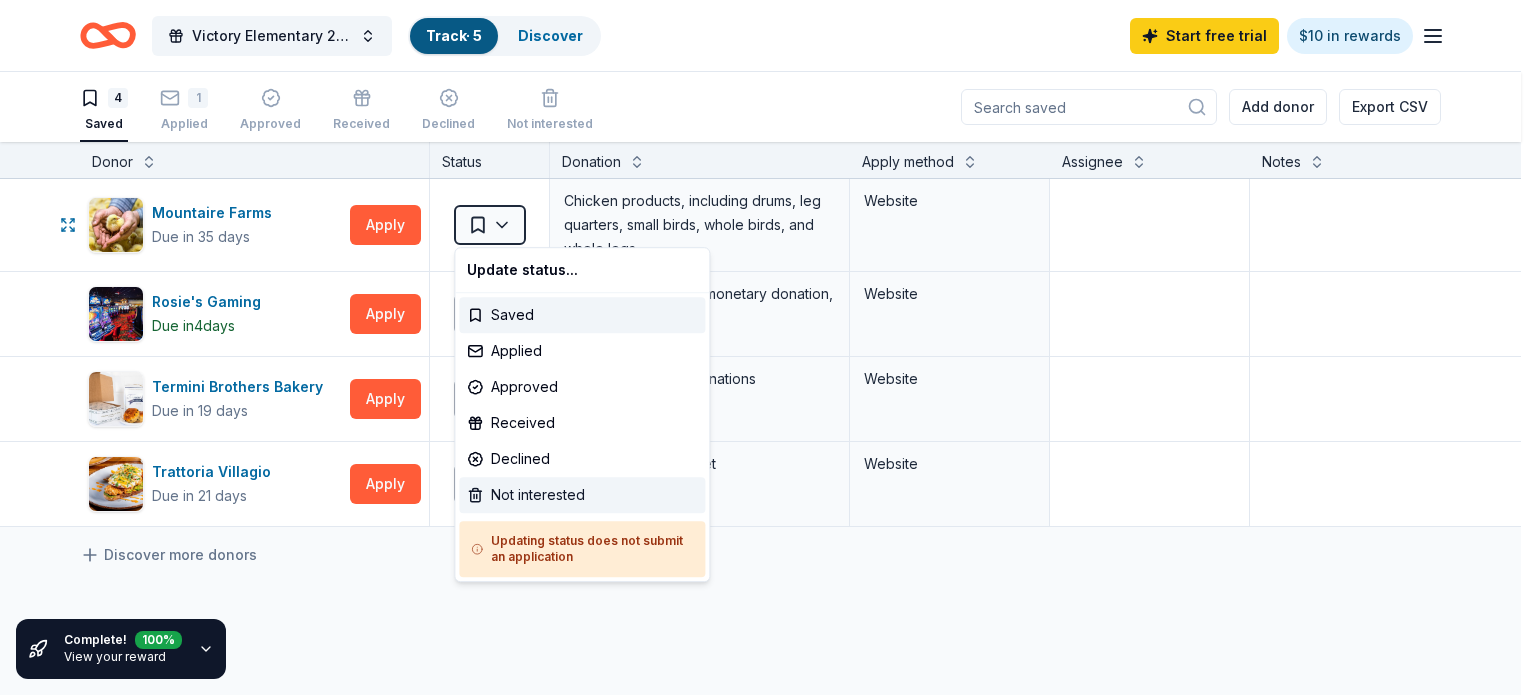 click on "Not interested" at bounding box center [582, 495] 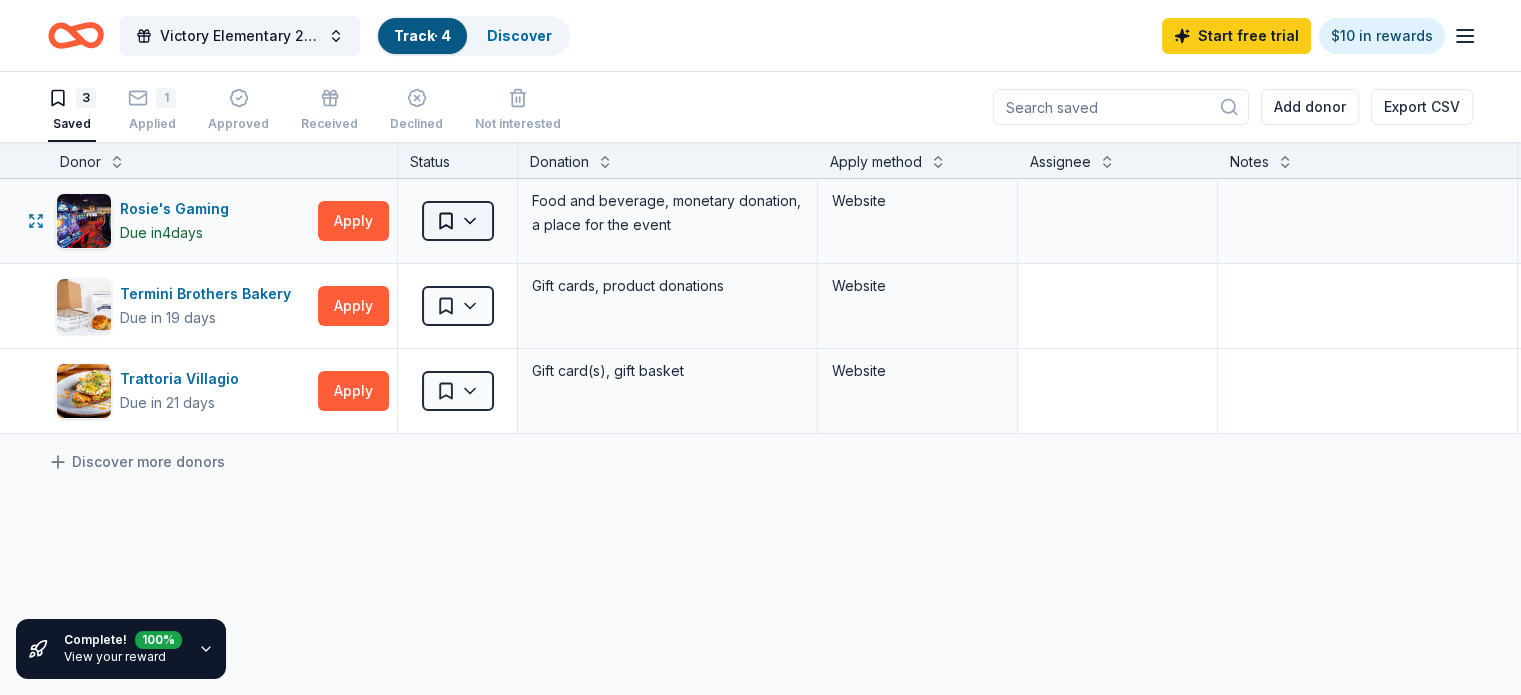 click on "Victory Elementary 20th Birthday Party Track  · 4 Discover Start free  trial $10 in rewards 3 Saved 1 Applied Approved Received Declined Not interested Add donor Export CSV Complete! 100 % View your reward Donor Status Donation Apply method Assignee Notes Rosie's Gaming Due in  4  days Apply Saved Food and beverage, monetary donation, a place for the event Website Termini Brothers Bakery Due in 19 days Apply Saved Gift cards, product donations Website Trattoria Villagio Due in 21 days Apply Saved Gift card(s), gift basket Website   Discover more donors Saved" at bounding box center [760, 347] 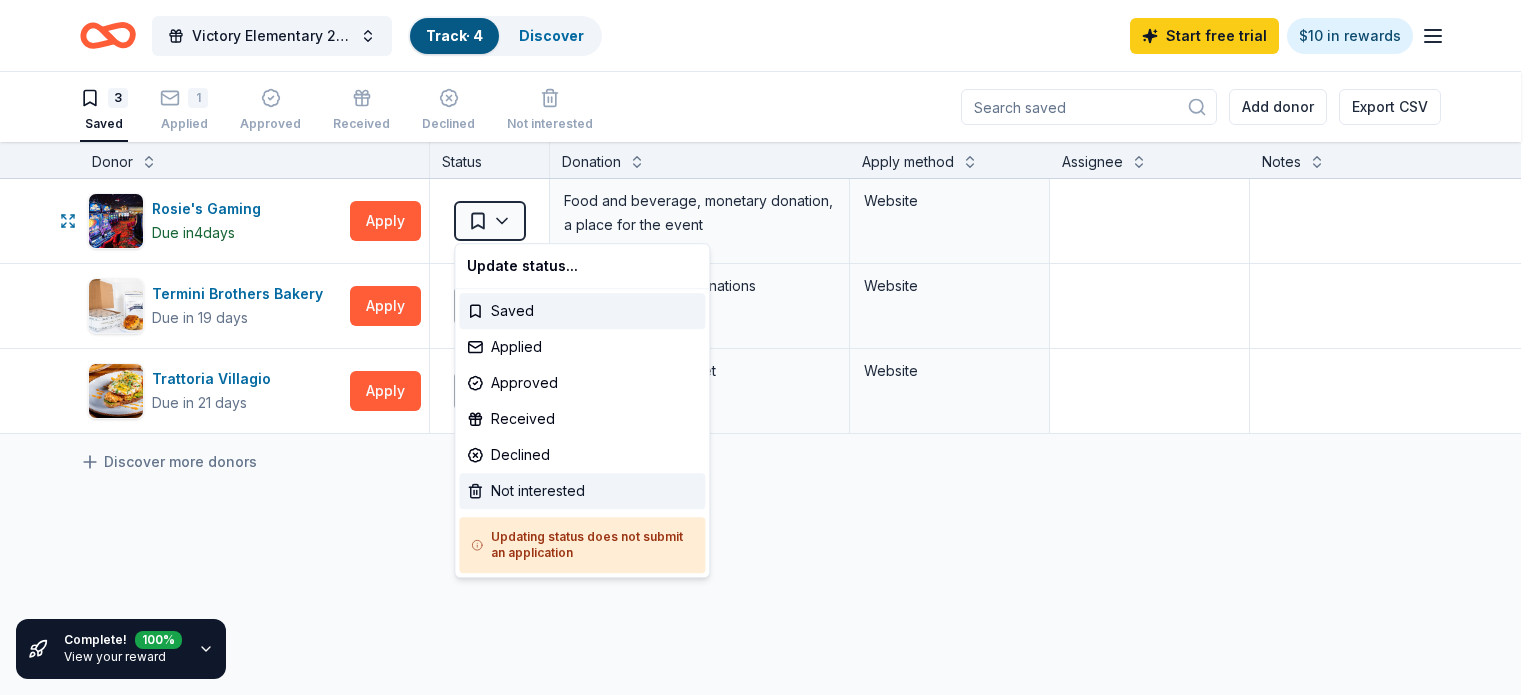 click on "Not interested" at bounding box center [582, 491] 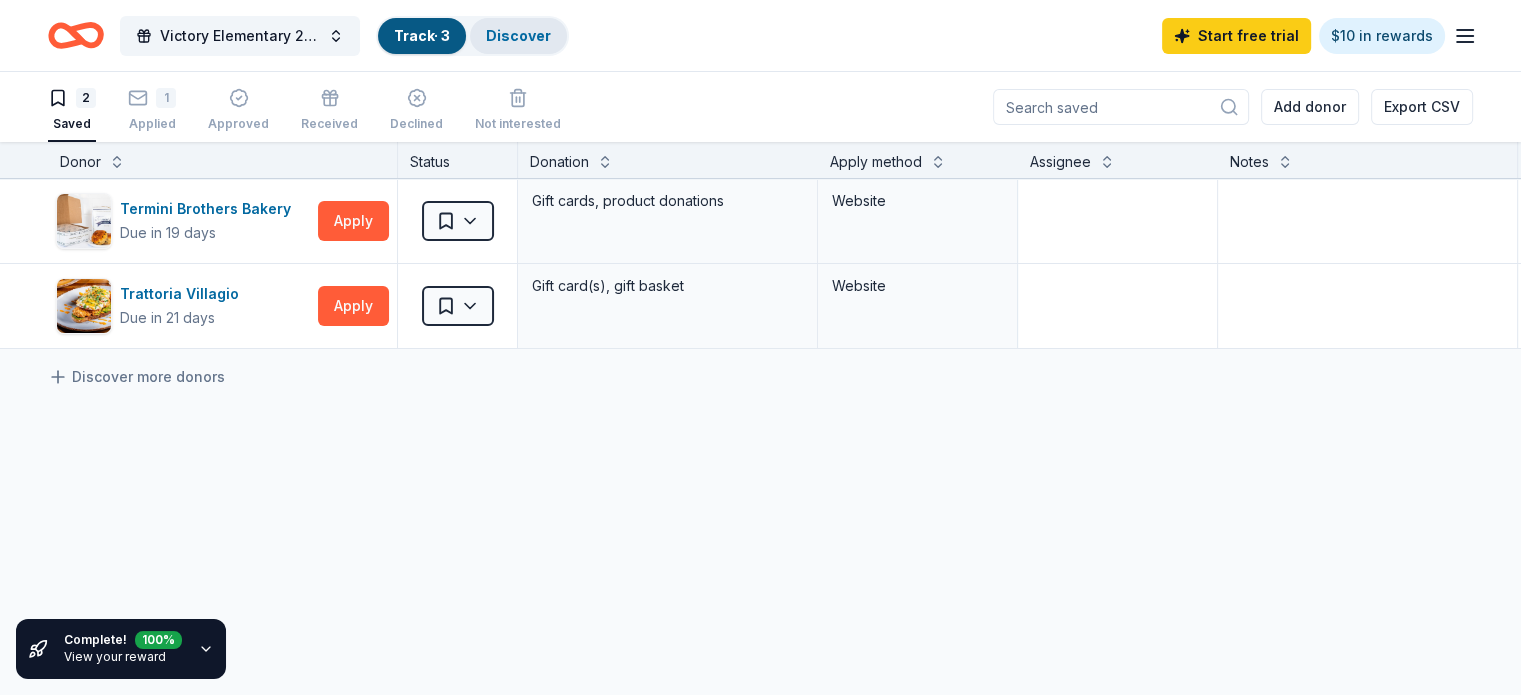 click on "Discover" at bounding box center (518, 35) 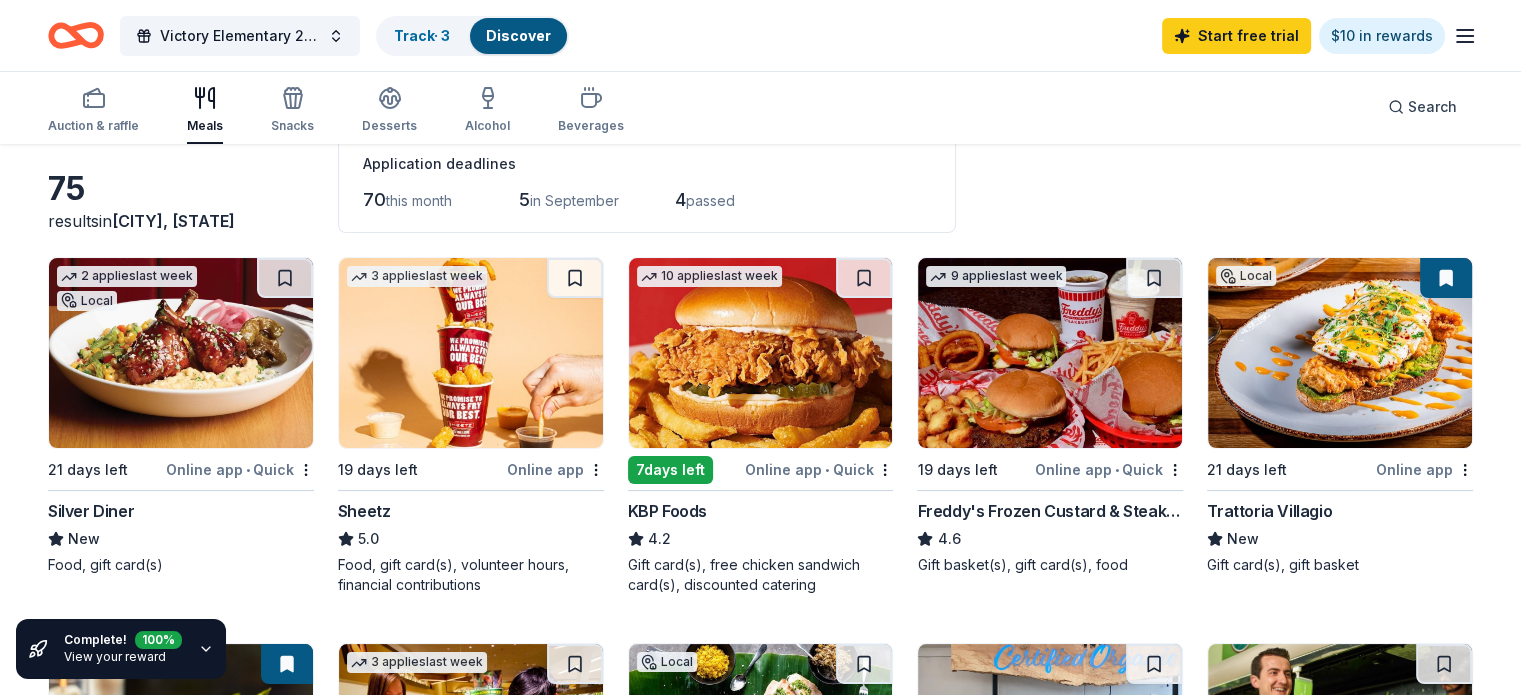 scroll, scrollTop: 96, scrollLeft: 0, axis: vertical 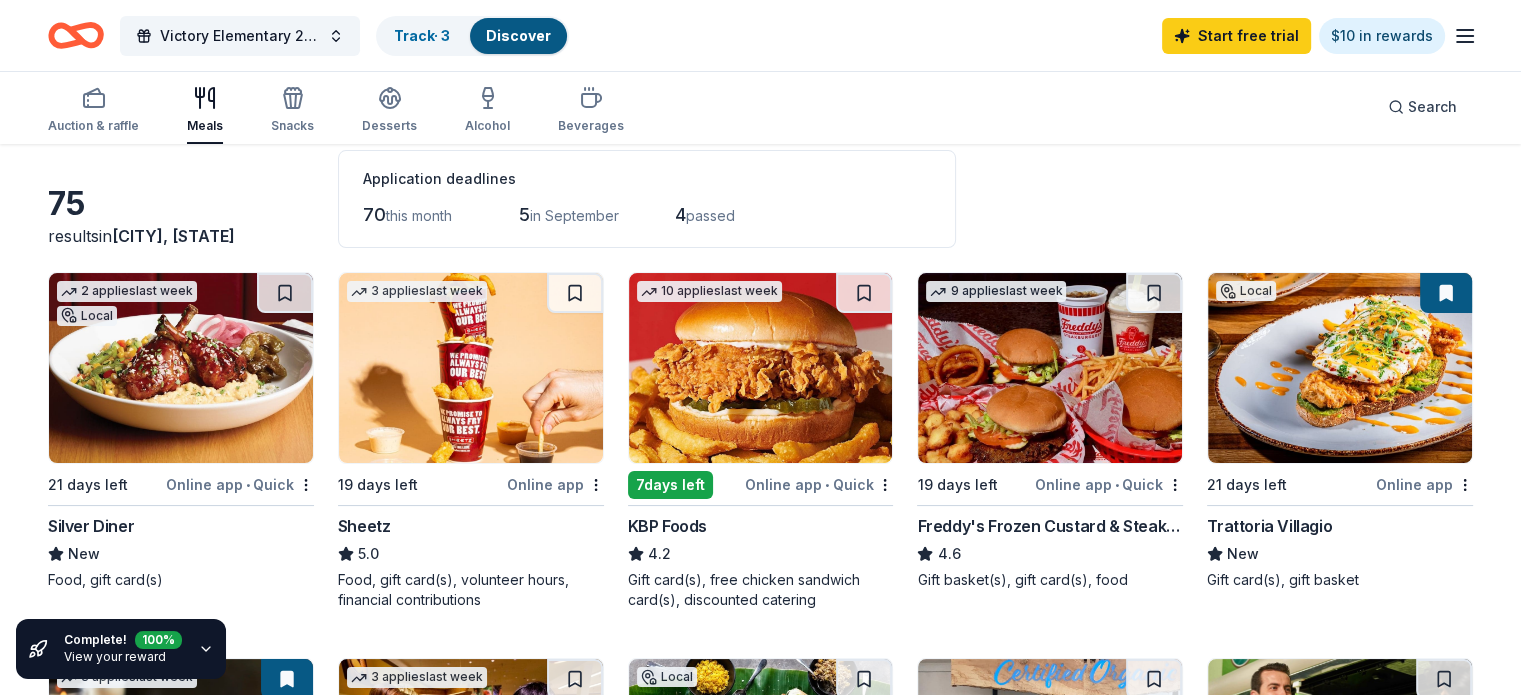 click 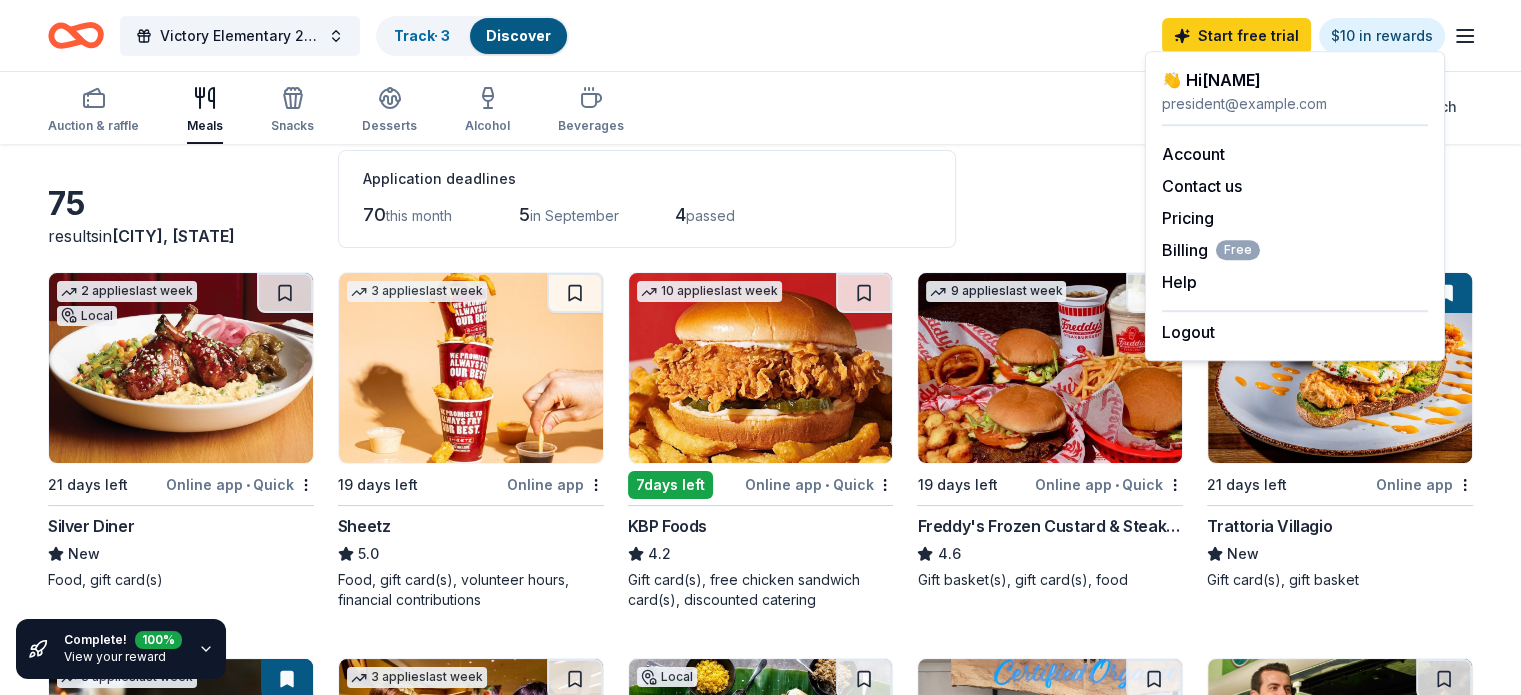 click 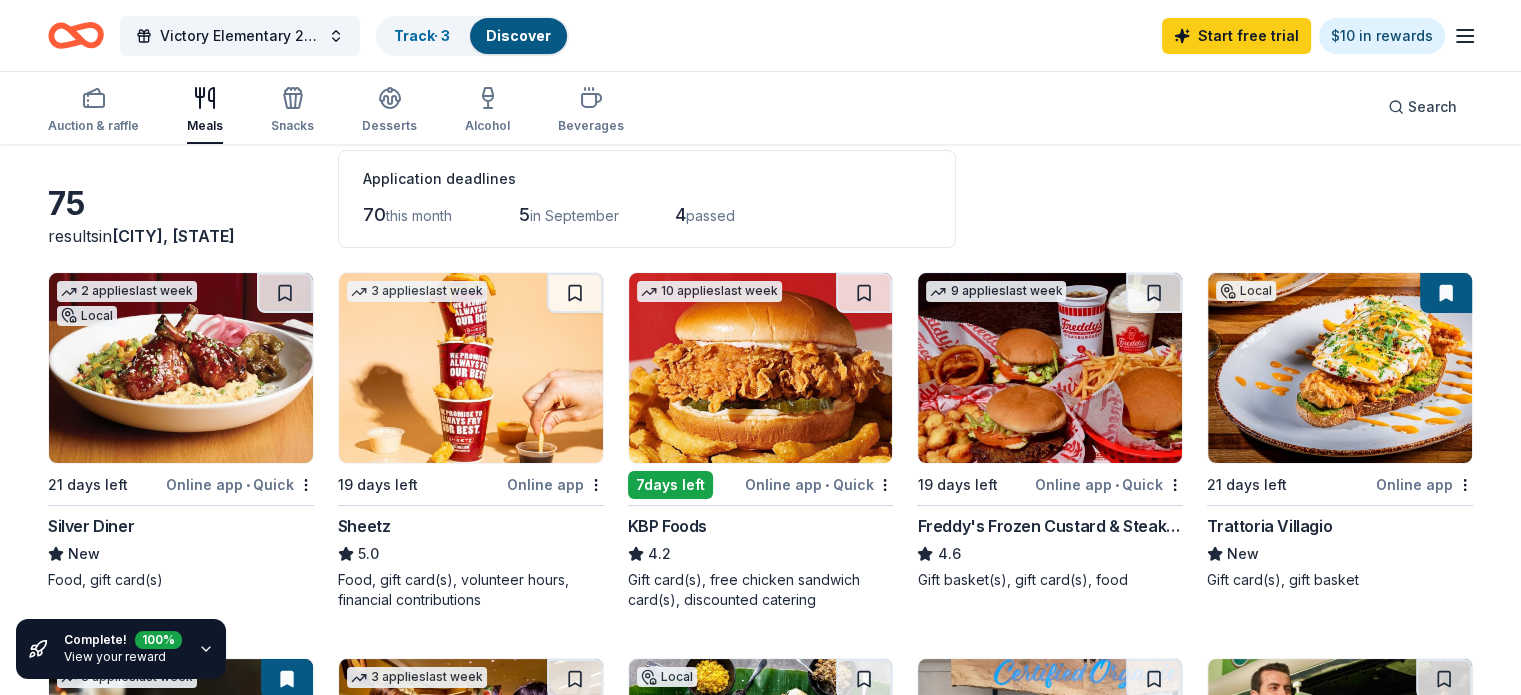 click 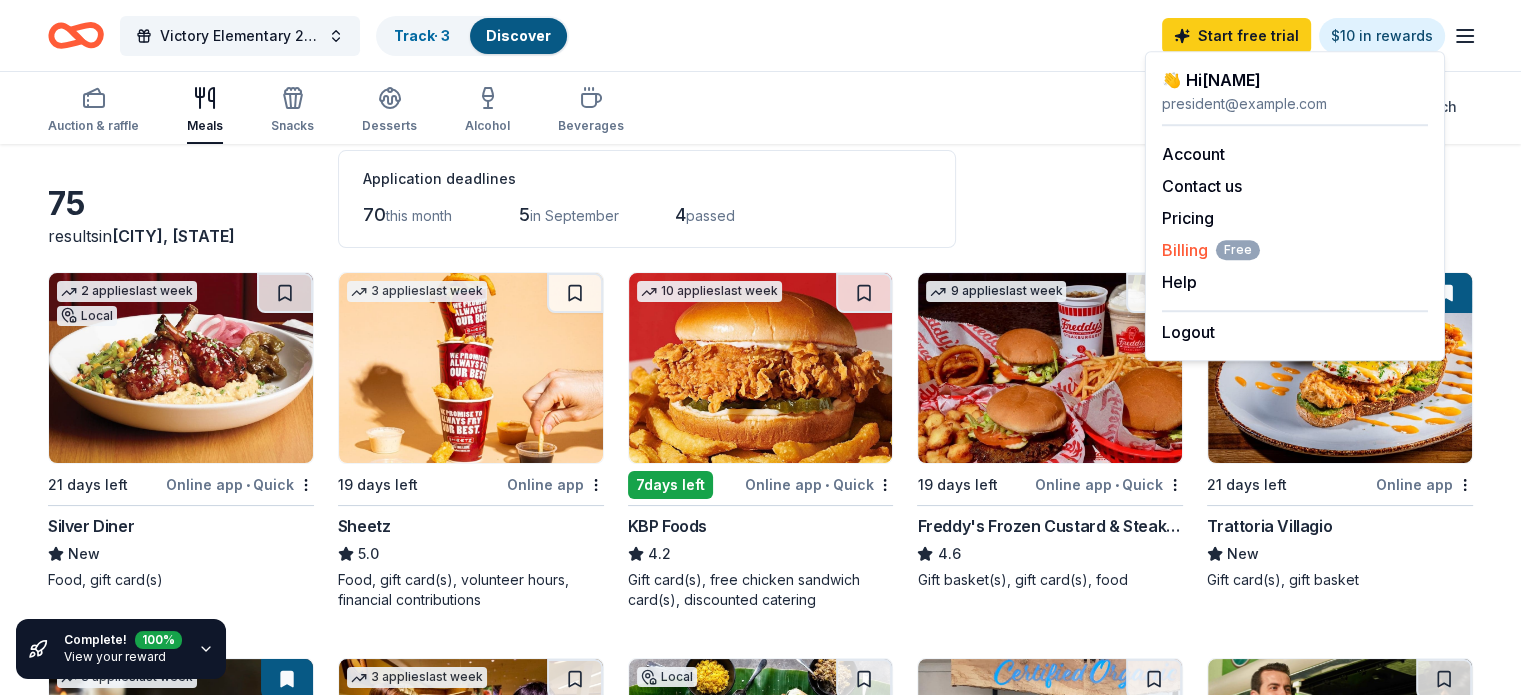 click on "Billing Free" at bounding box center [1211, 250] 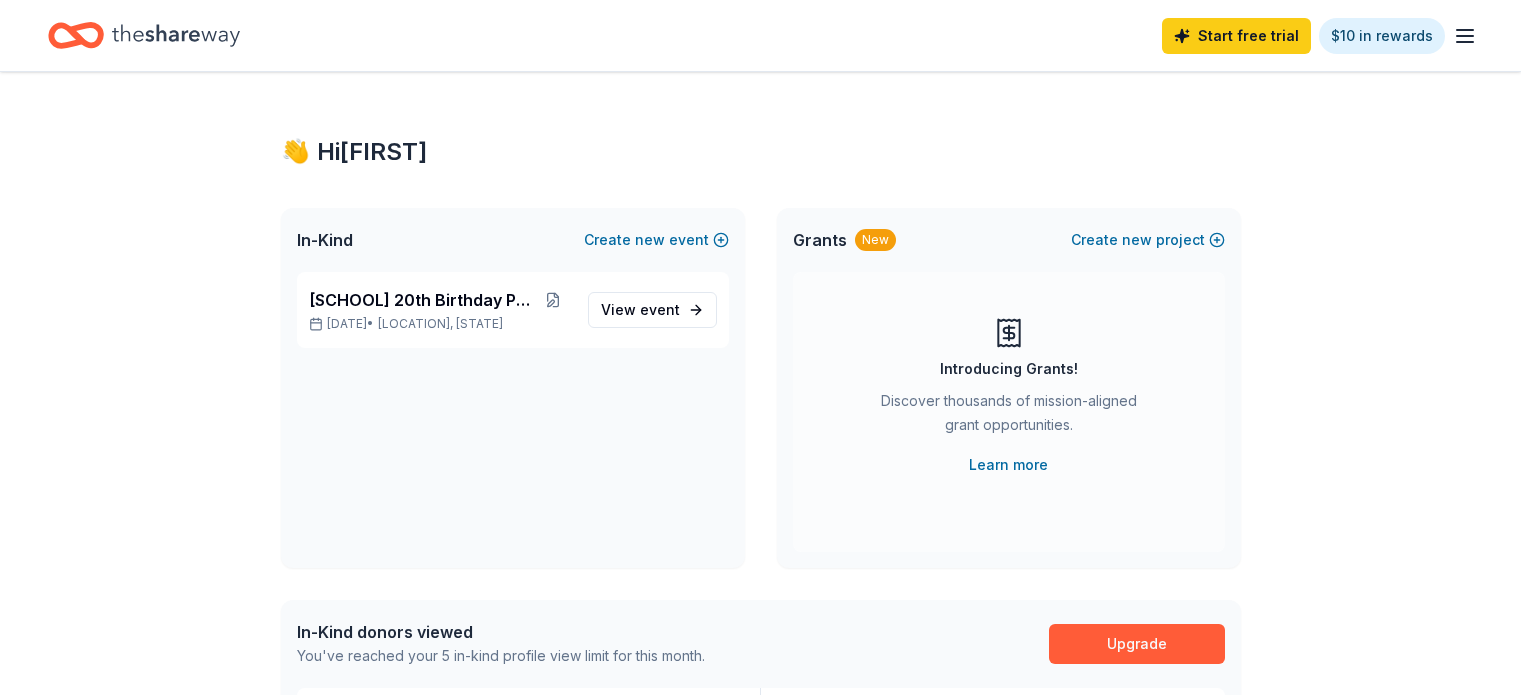 scroll, scrollTop: 0, scrollLeft: 0, axis: both 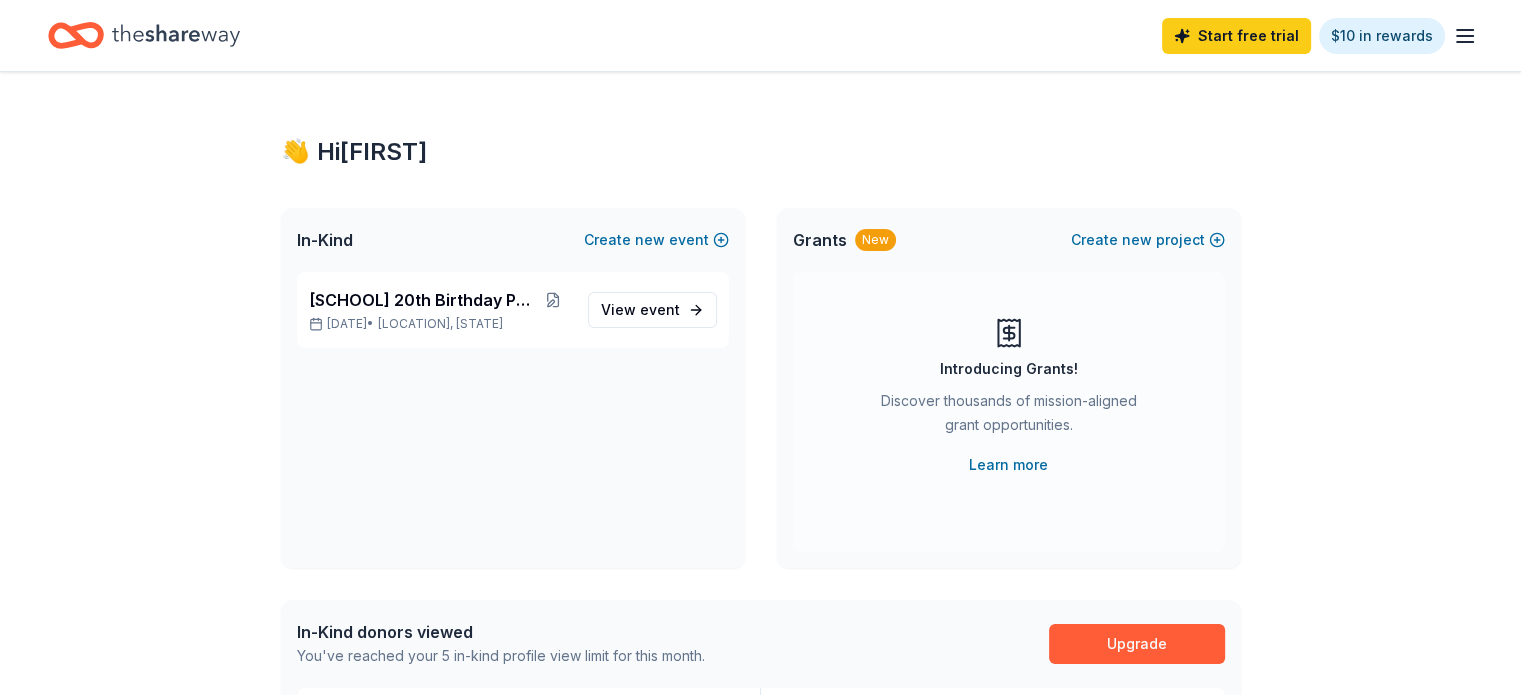 click 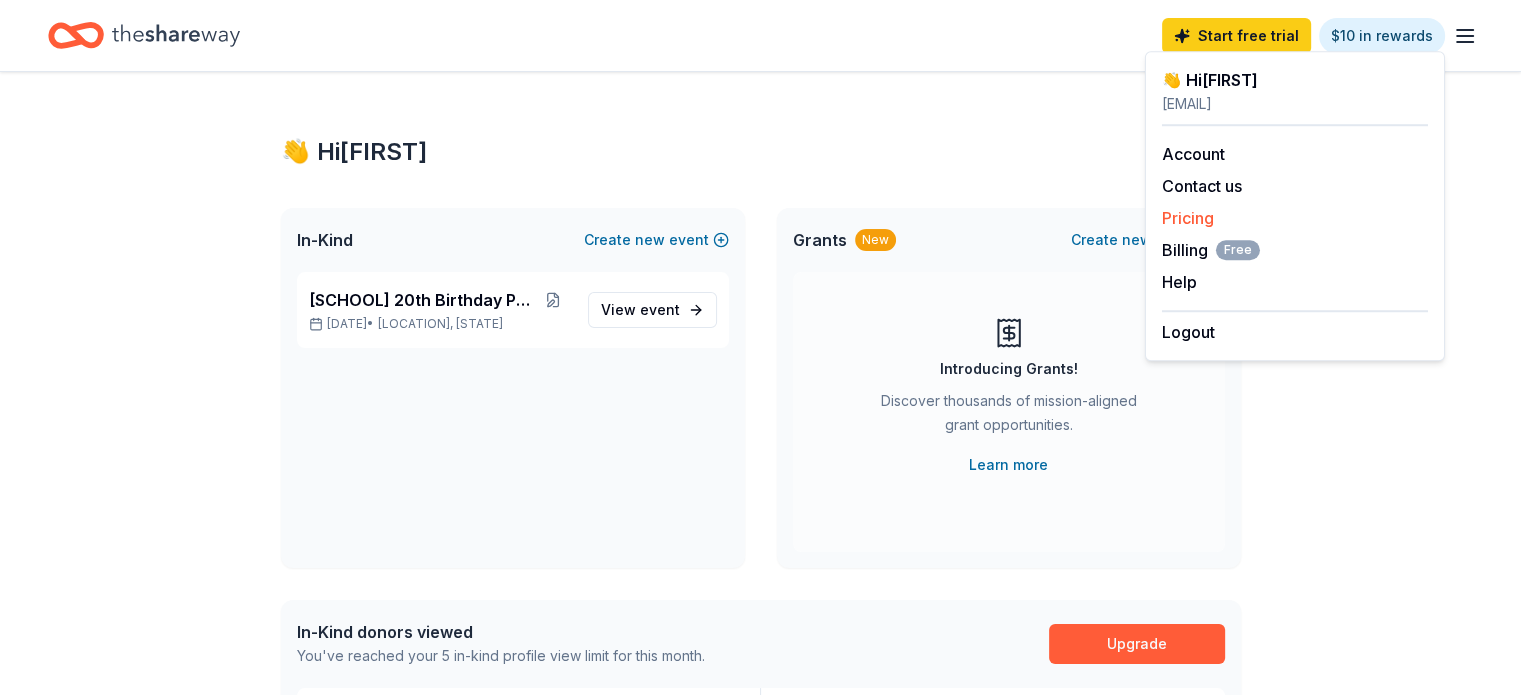 click on "Pricing" at bounding box center [1188, 218] 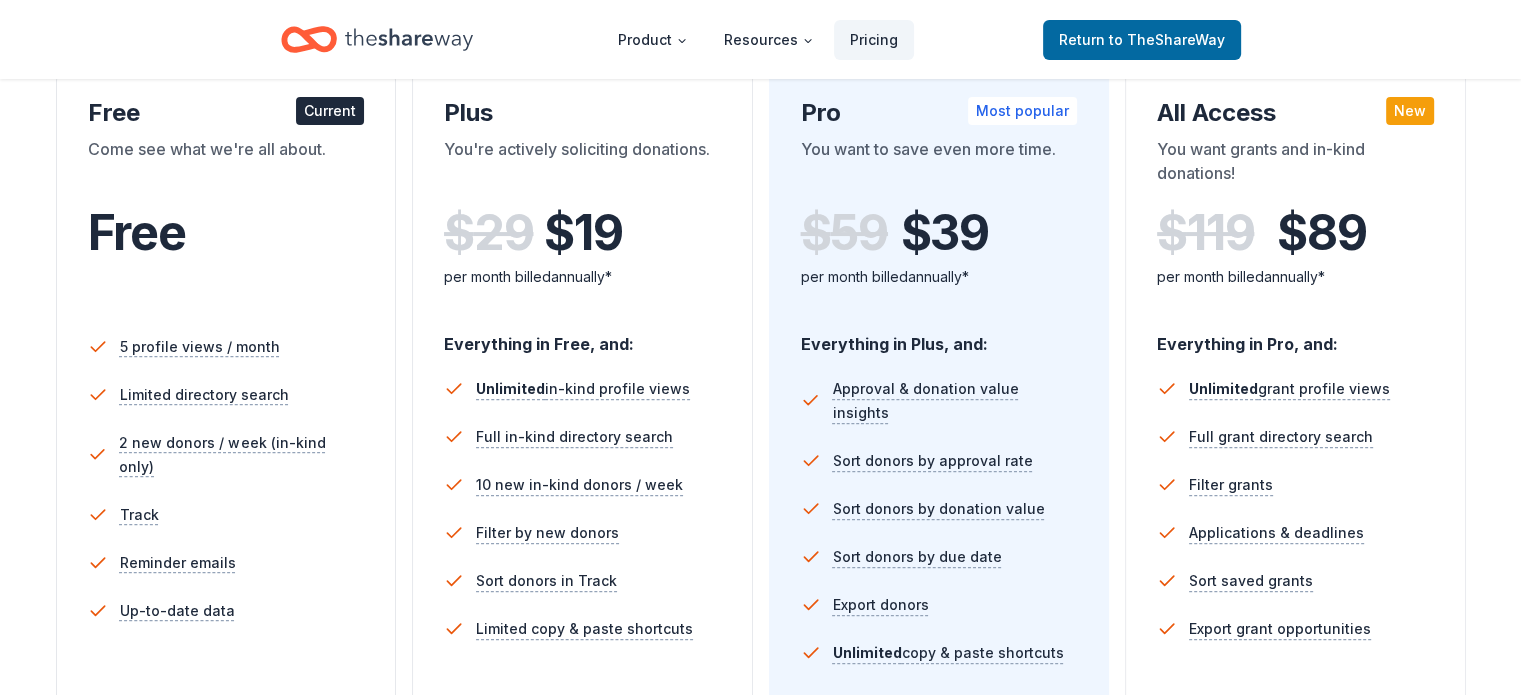 scroll, scrollTop: 400, scrollLeft: 0, axis: vertical 